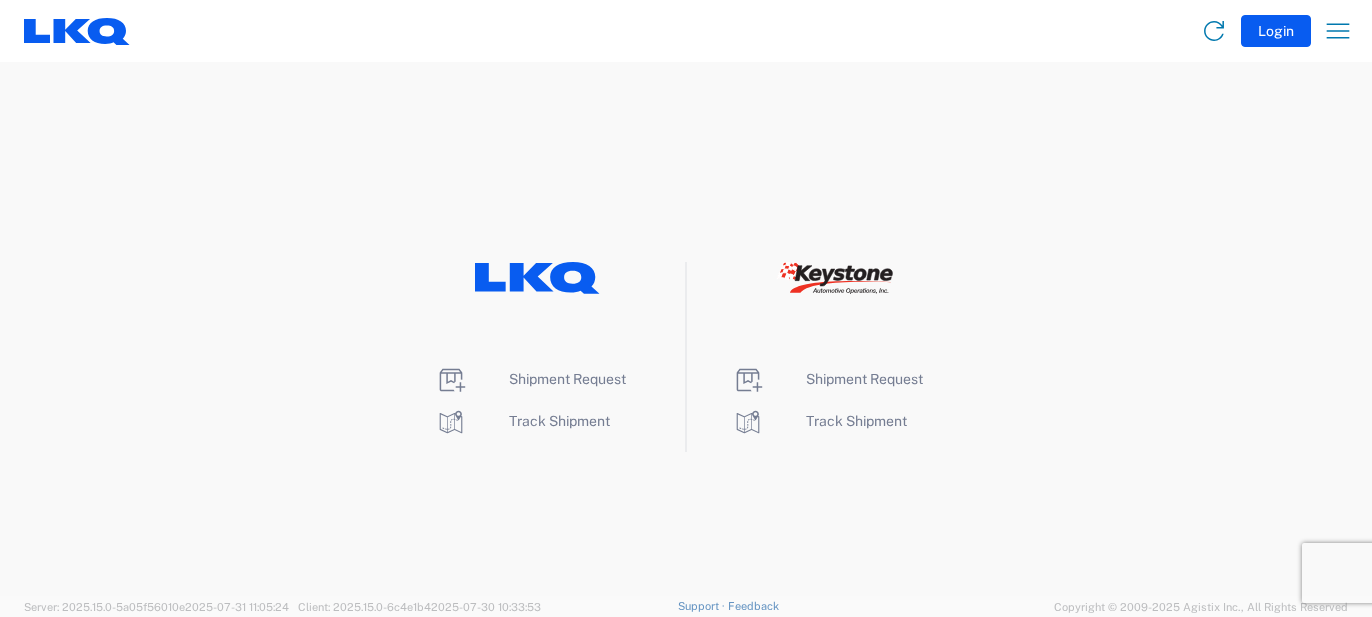 scroll, scrollTop: 0, scrollLeft: 0, axis: both 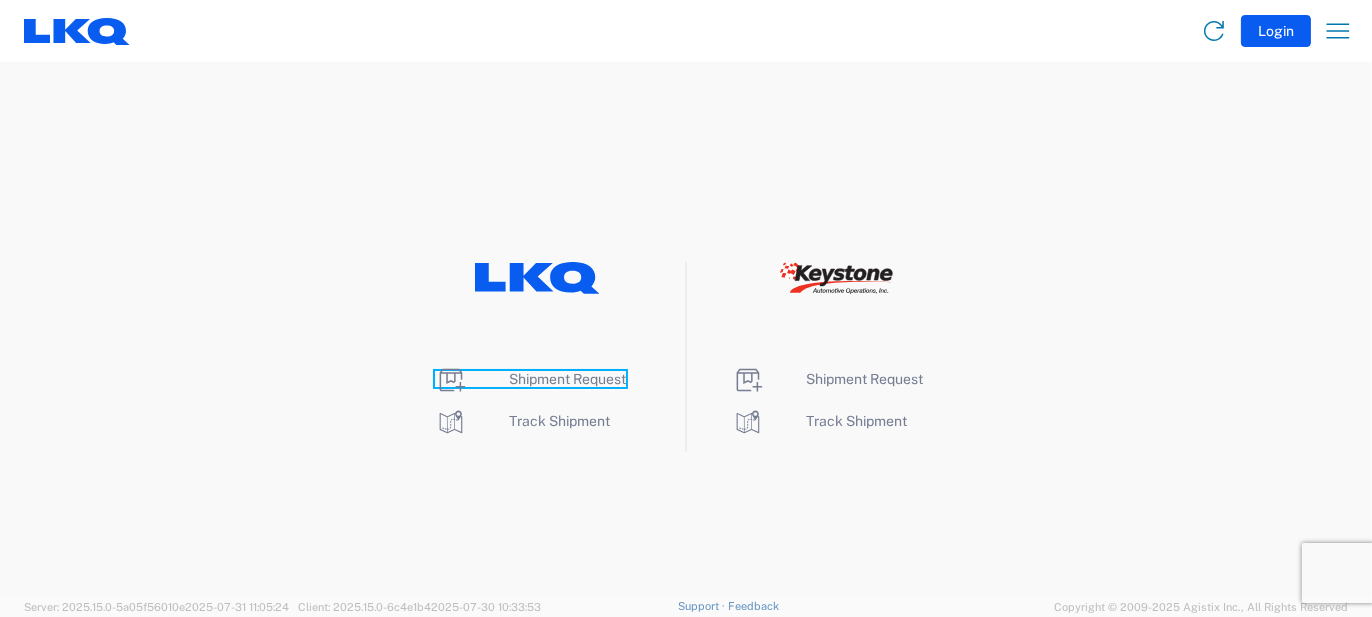 click 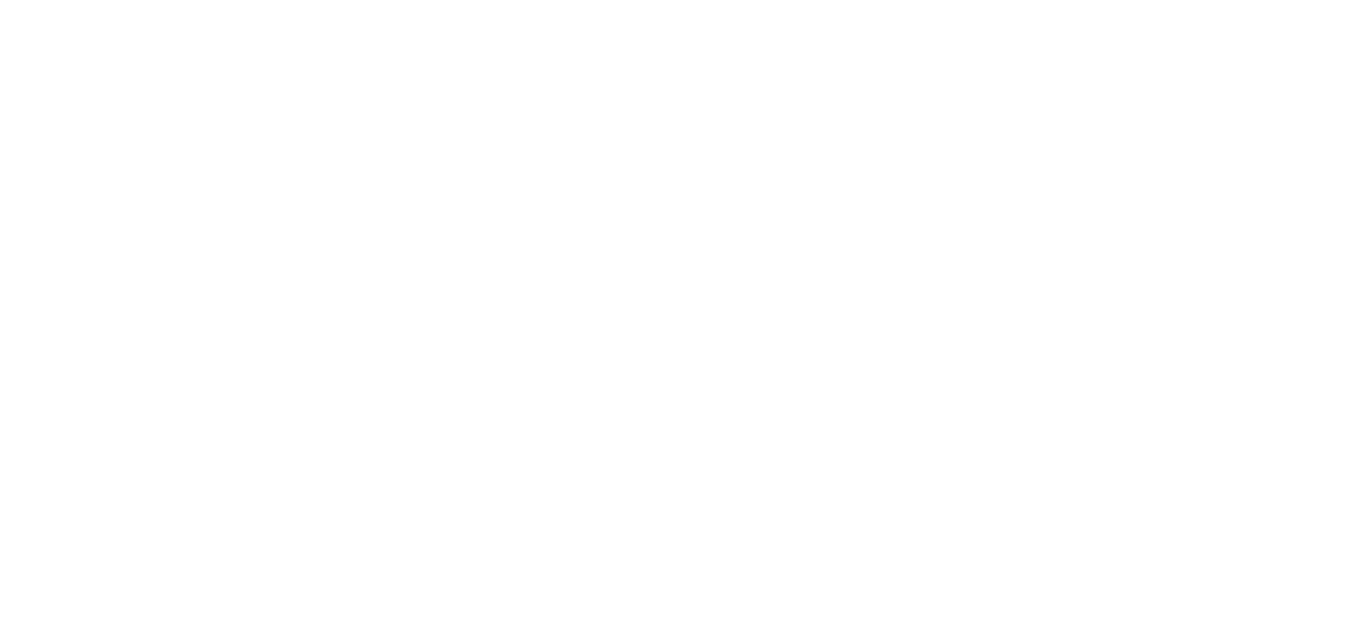scroll, scrollTop: 0, scrollLeft: 0, axis: both 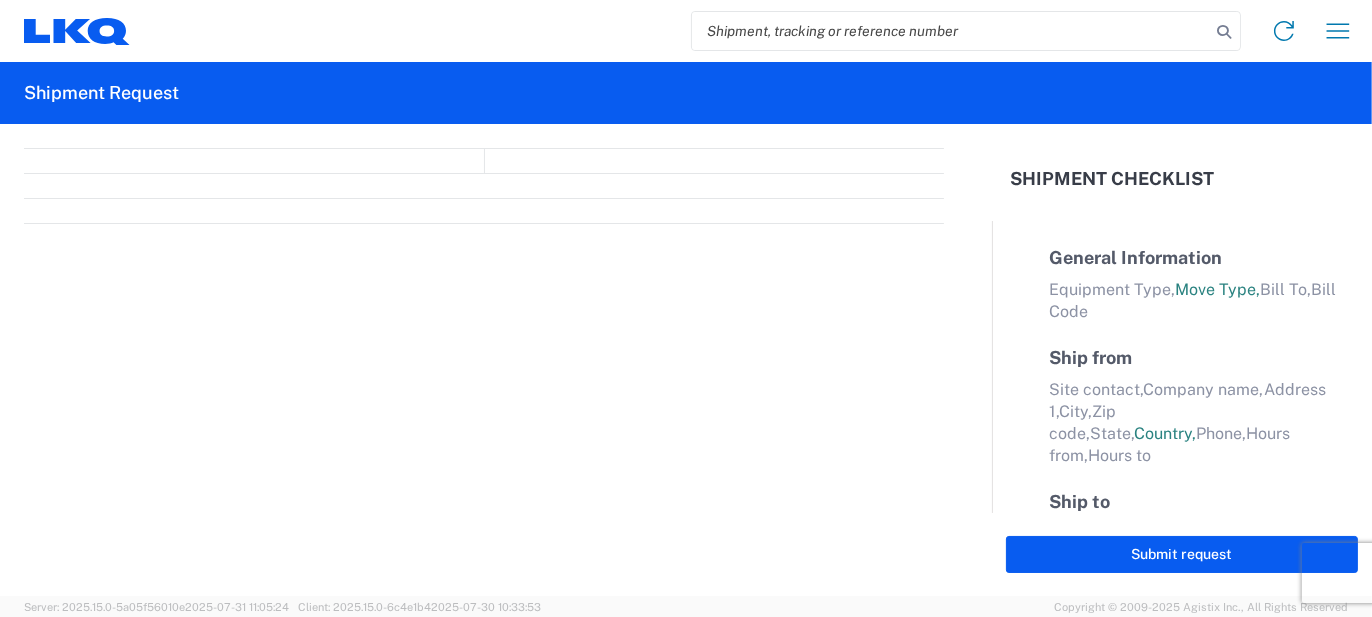 select on "FULL" 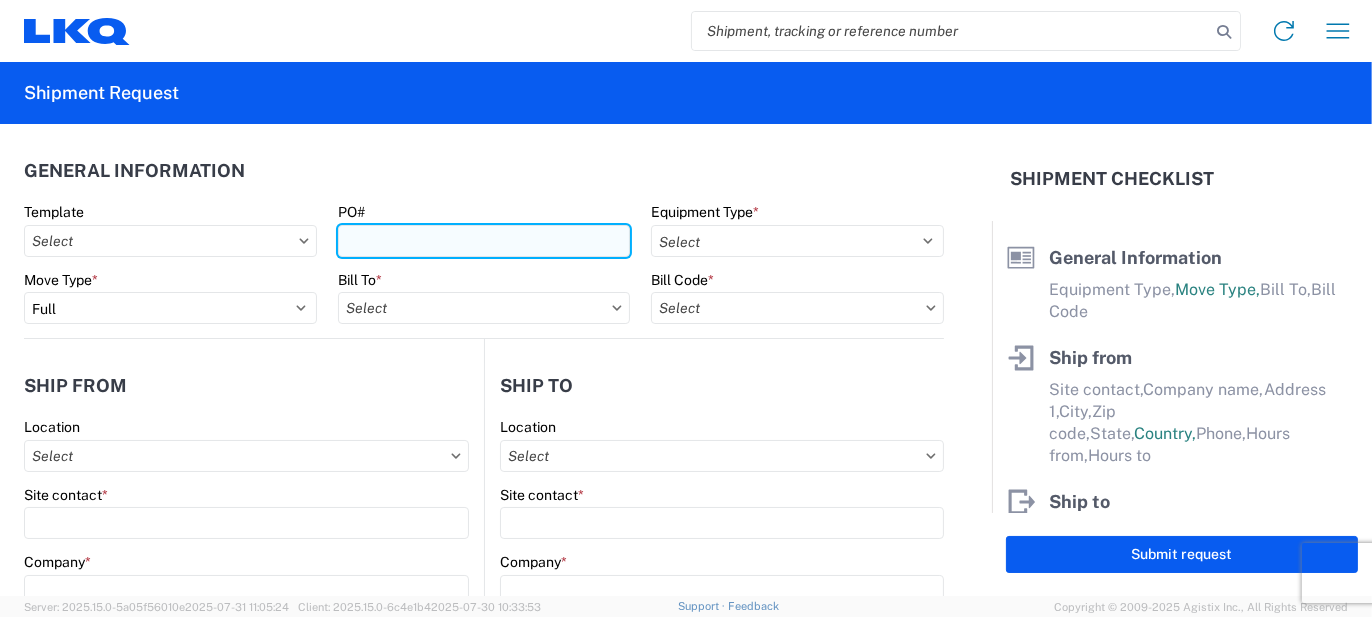 click on "PO#" at bounding box center [484, 241] 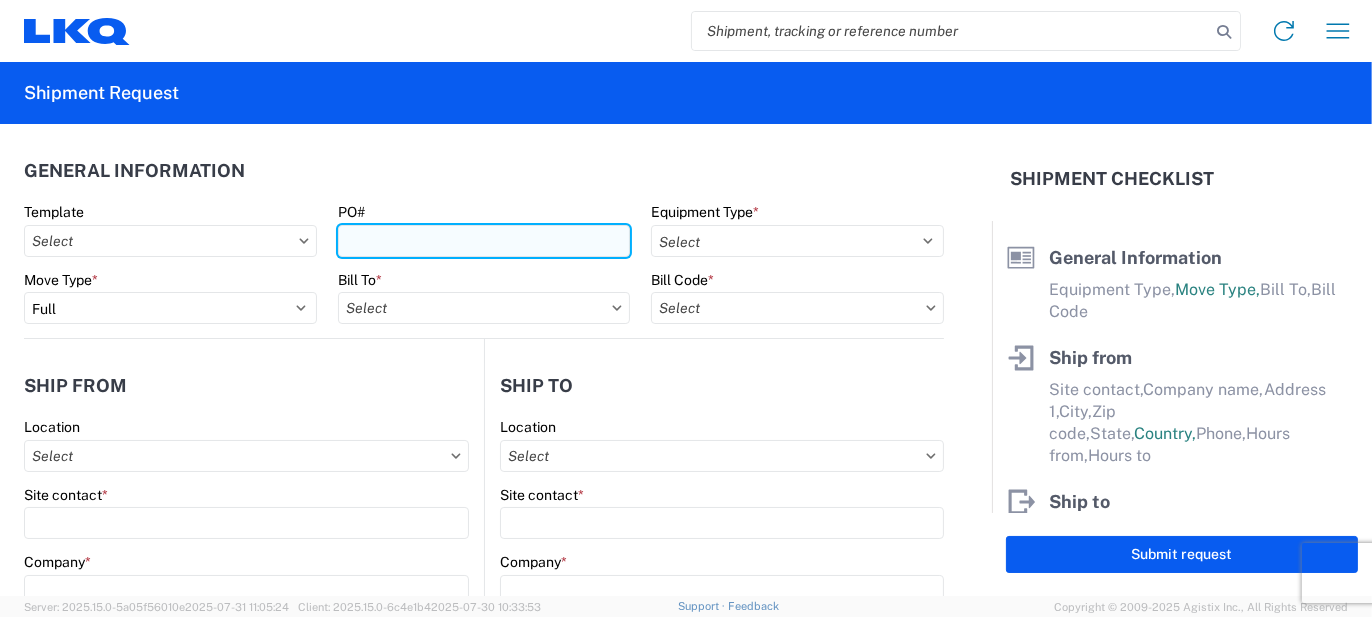 click on "PO#" at bounding box center [484, 241] 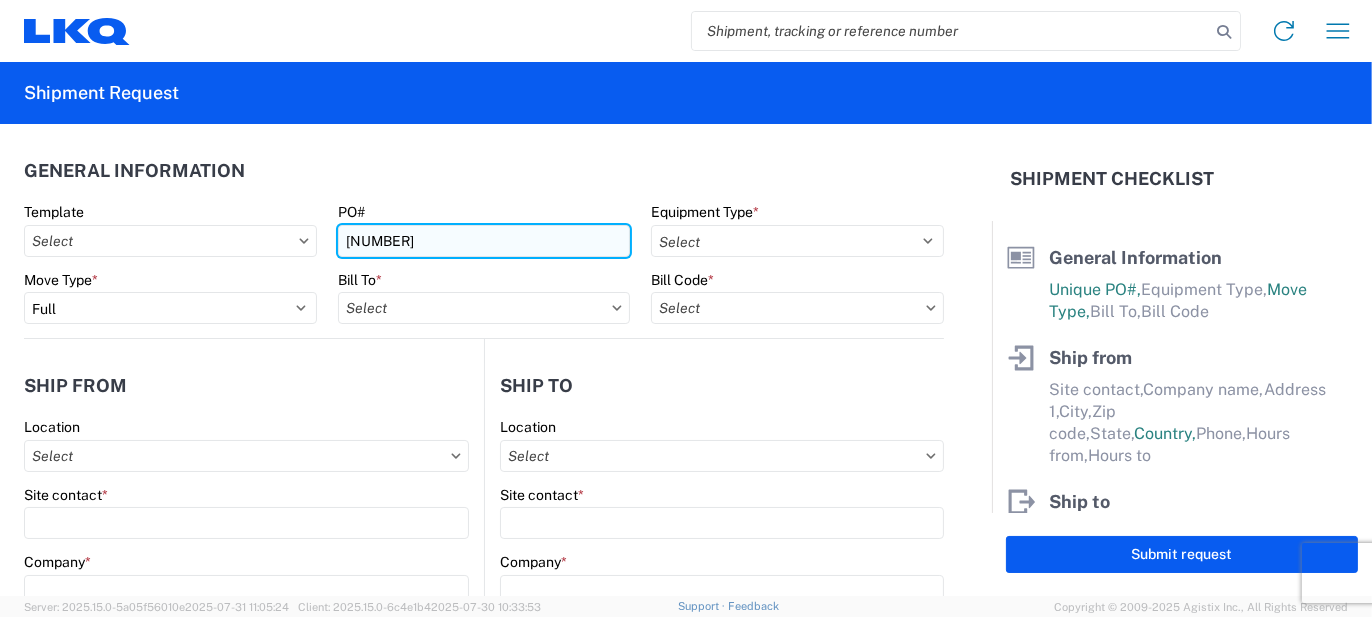 click on "[NUMBER]" at bounding box center [484, 241] 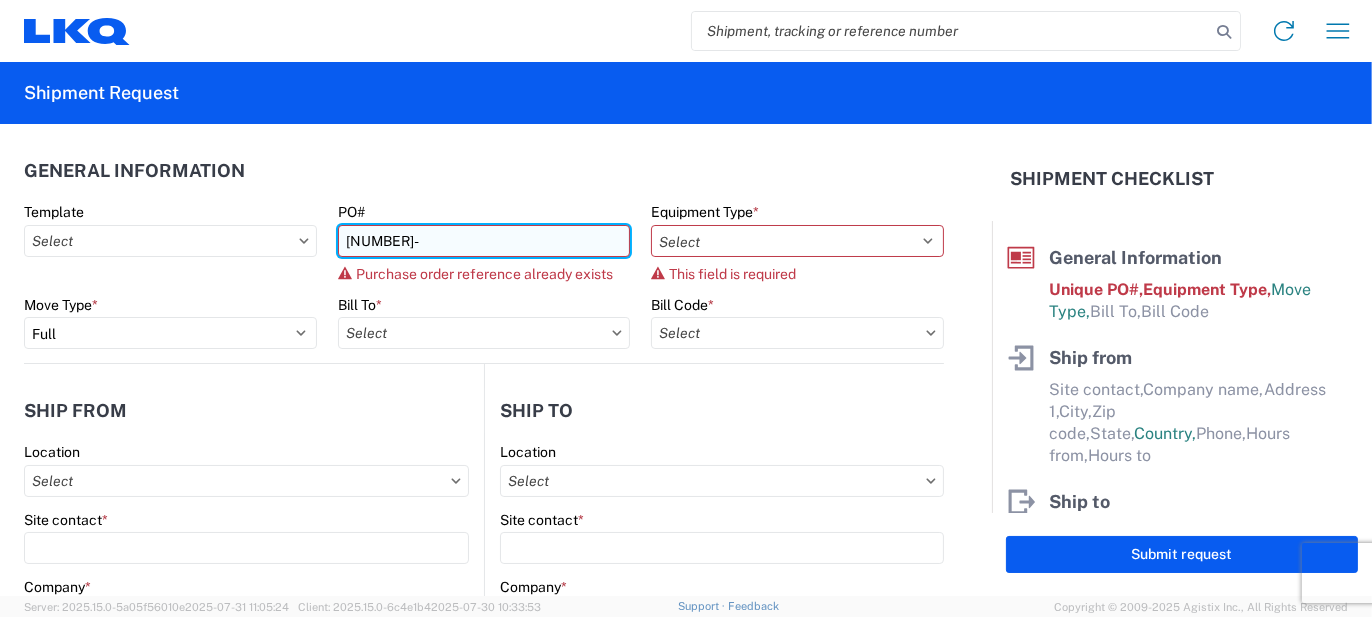 click on "[NUMBER]-" at bounding box center (484, 241) 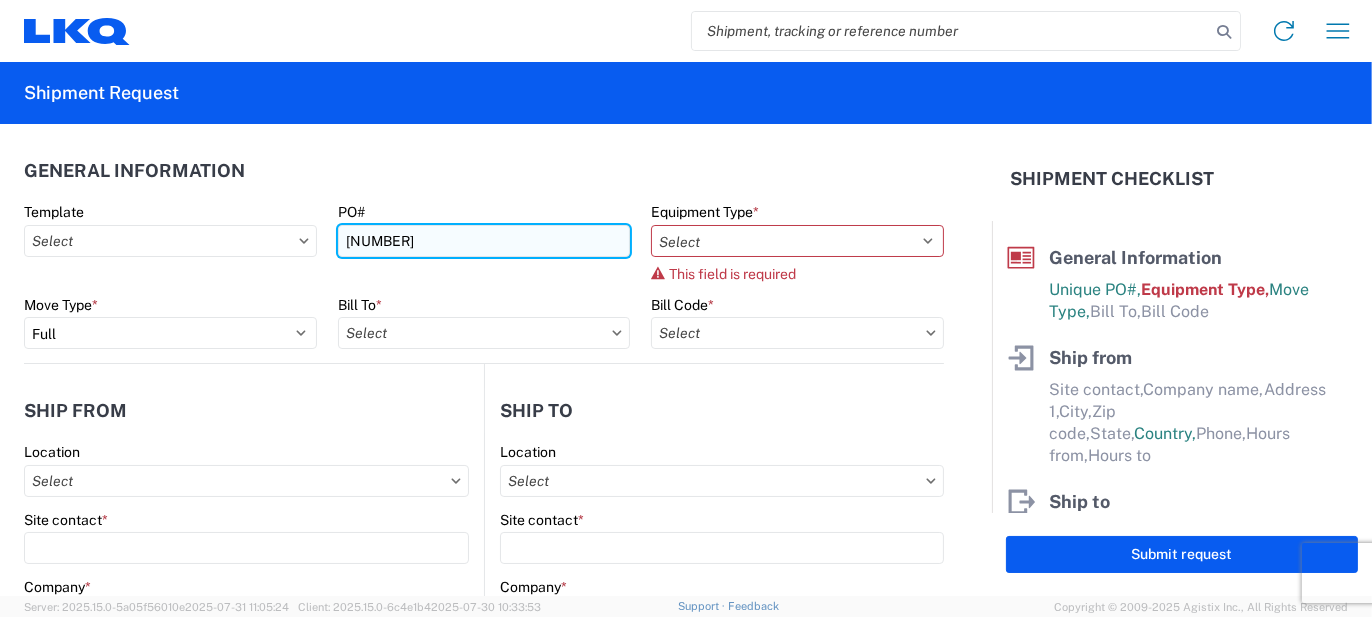type on "[NUMBER]" 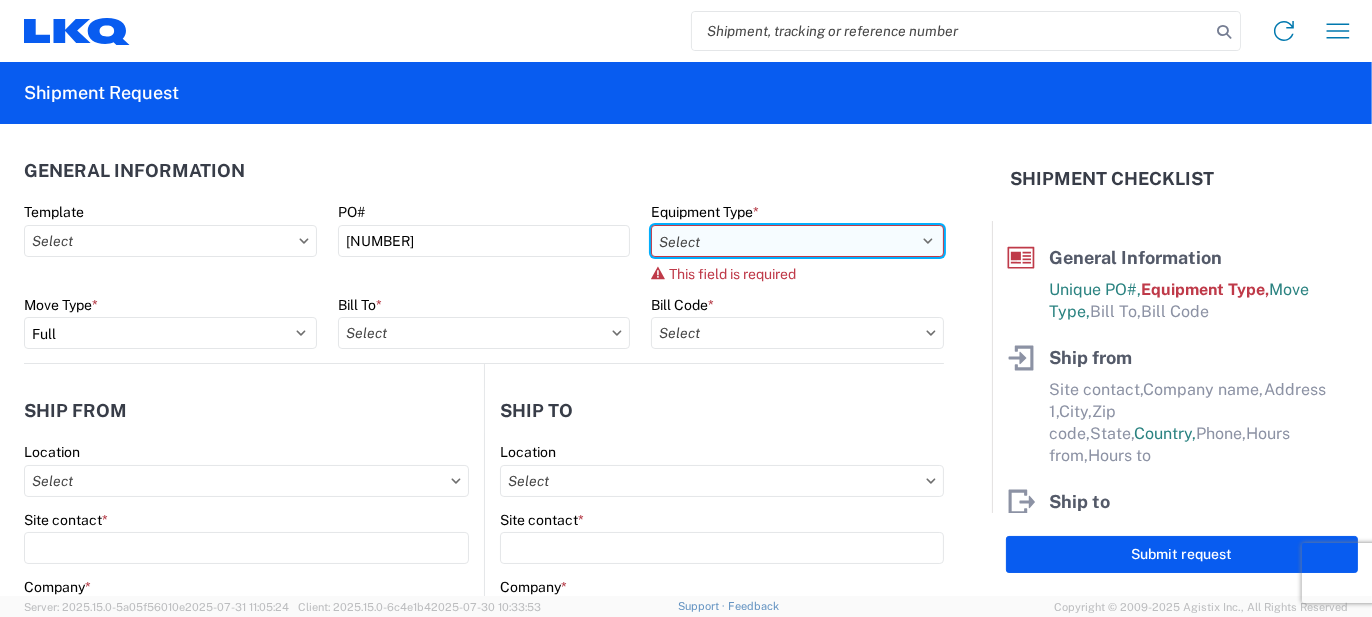 click on "Select 53’ Dry Van Flatbed Dropdeck (van) Lowboy (flatbed) Rail" at bounding box center (797, 241) 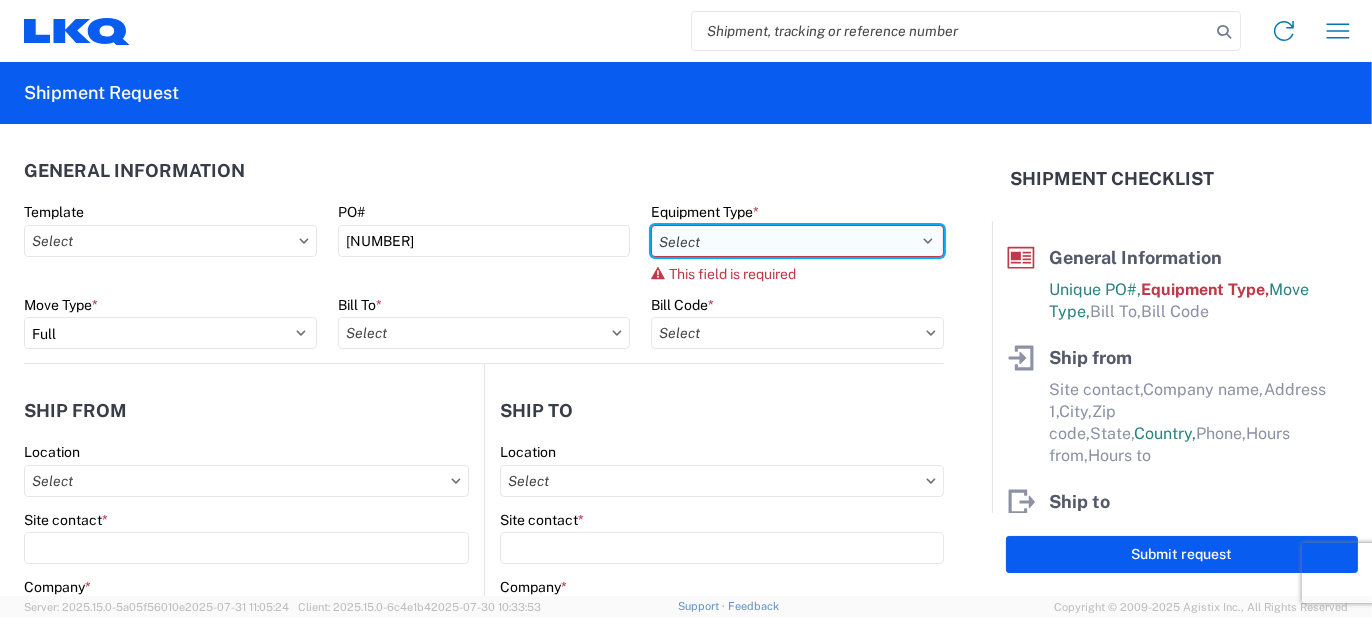 select on "STDV" 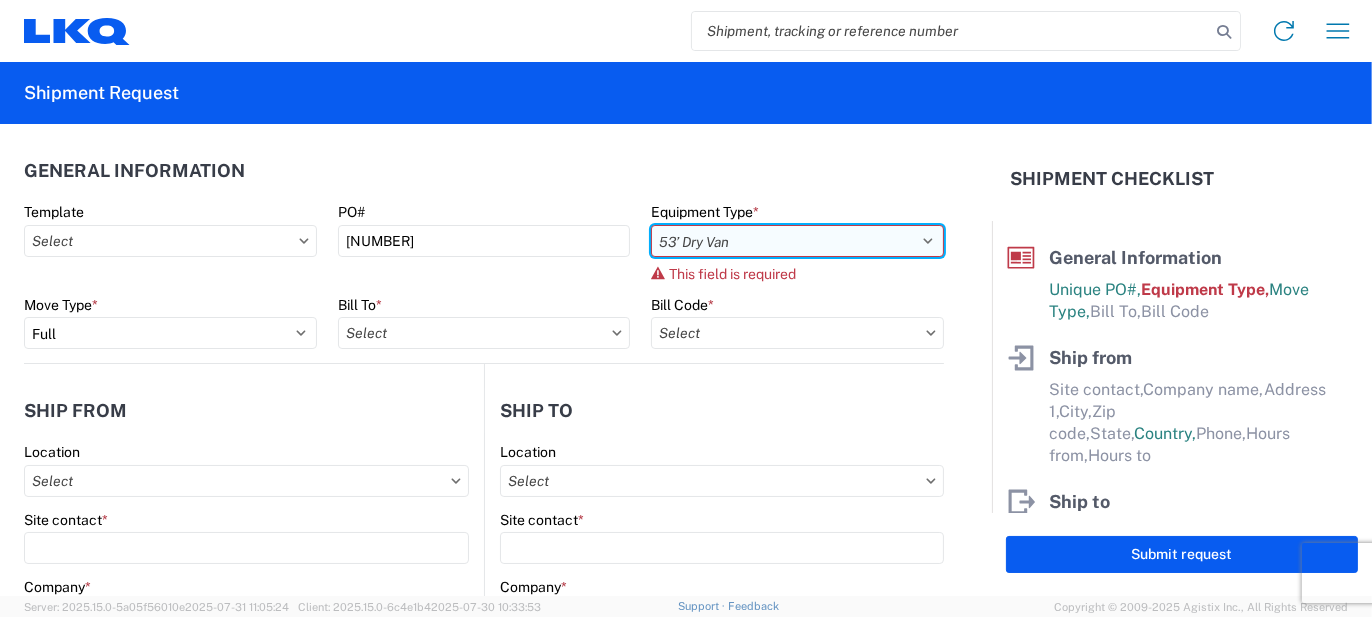 click on "Select 53’ Dry Van Flatbed Dropdeck (van) Lowboy (flatbed) Rail" at bounding box center [797, 241] 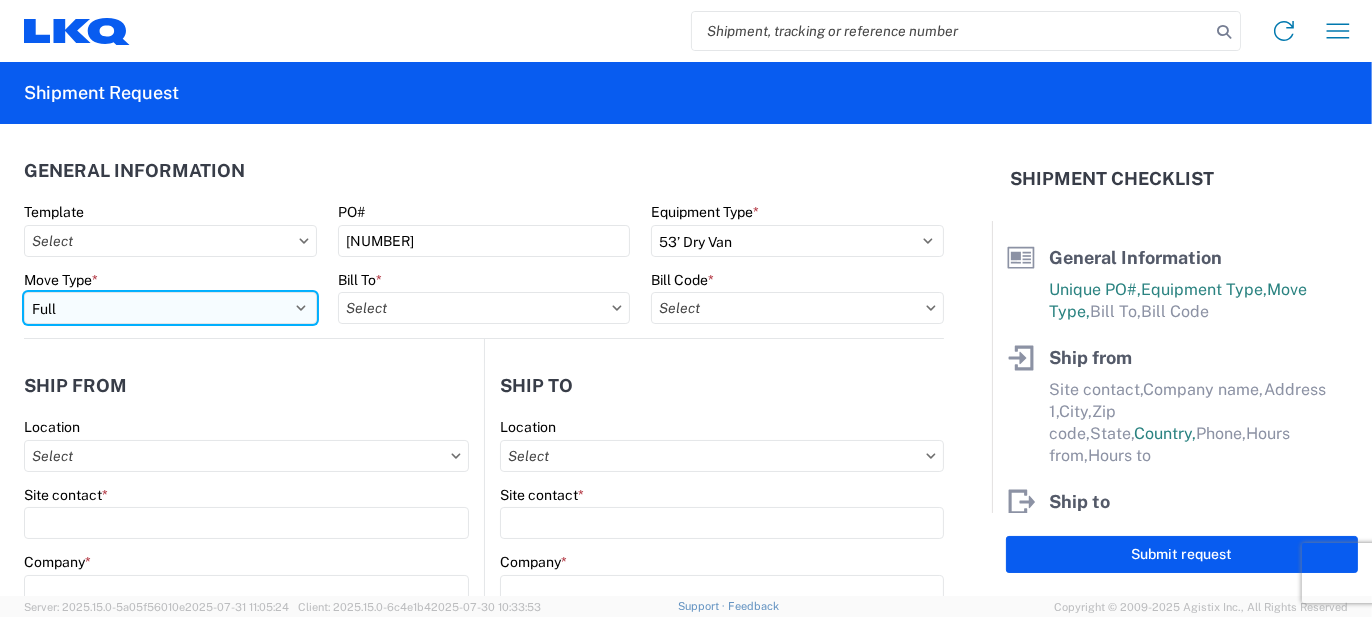 click on "Select Full Partial TL" at bounding box center [170, 308] 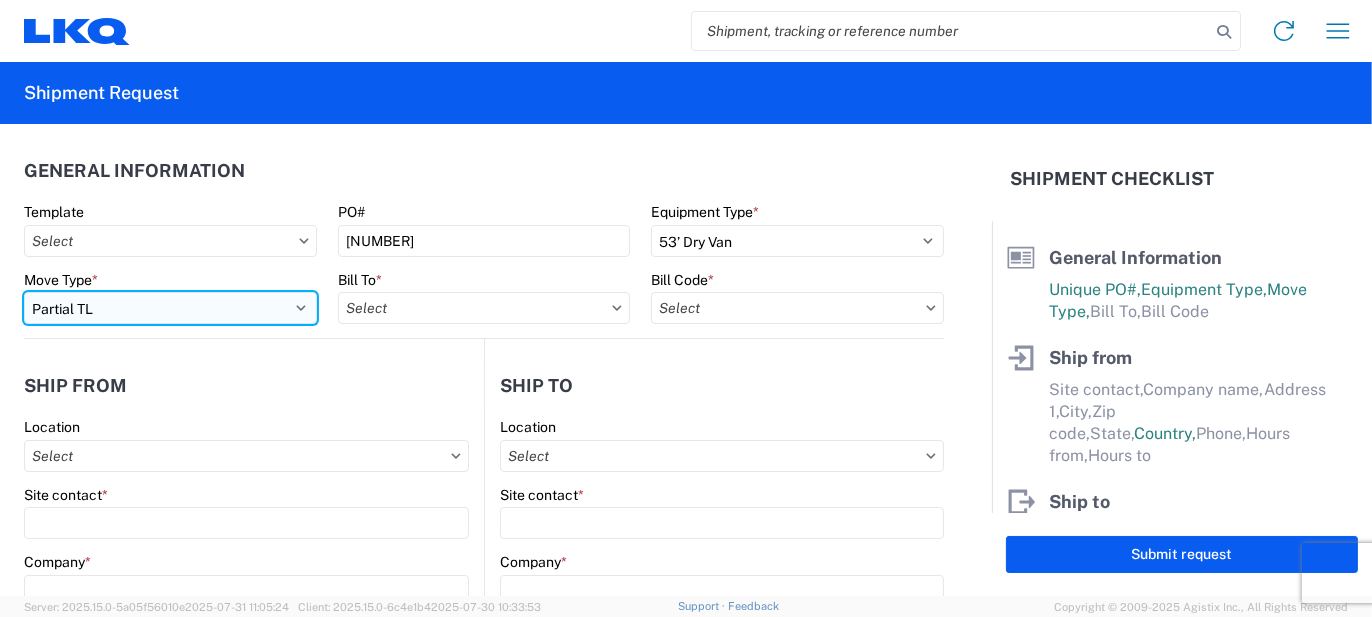 click on "Select Full Partial TL" at bounding box center [170, 308] 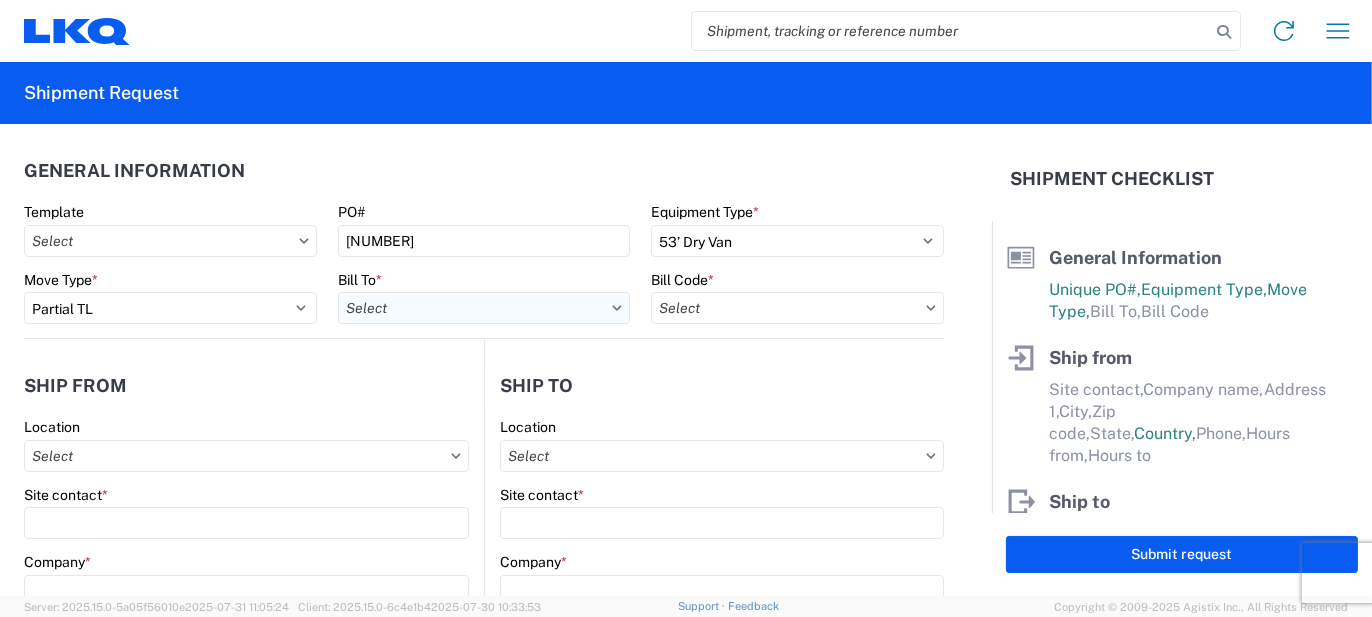 click on "Bill To  *" at bounding box center (484, 308) 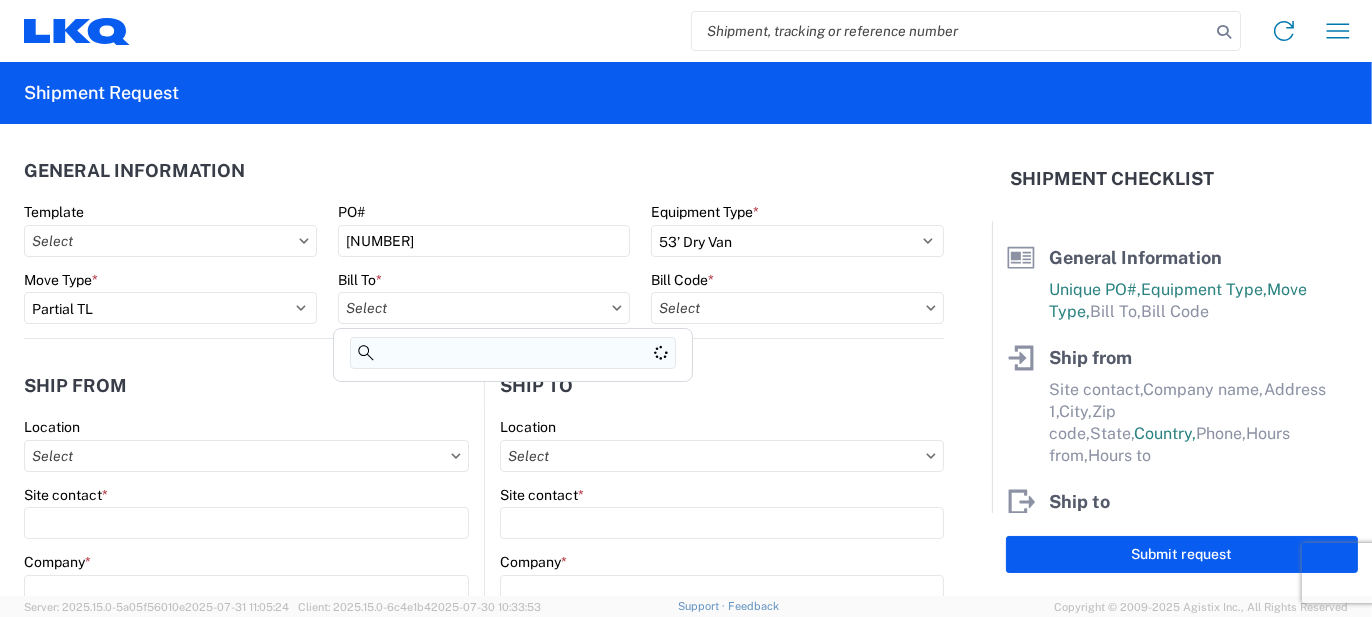 click 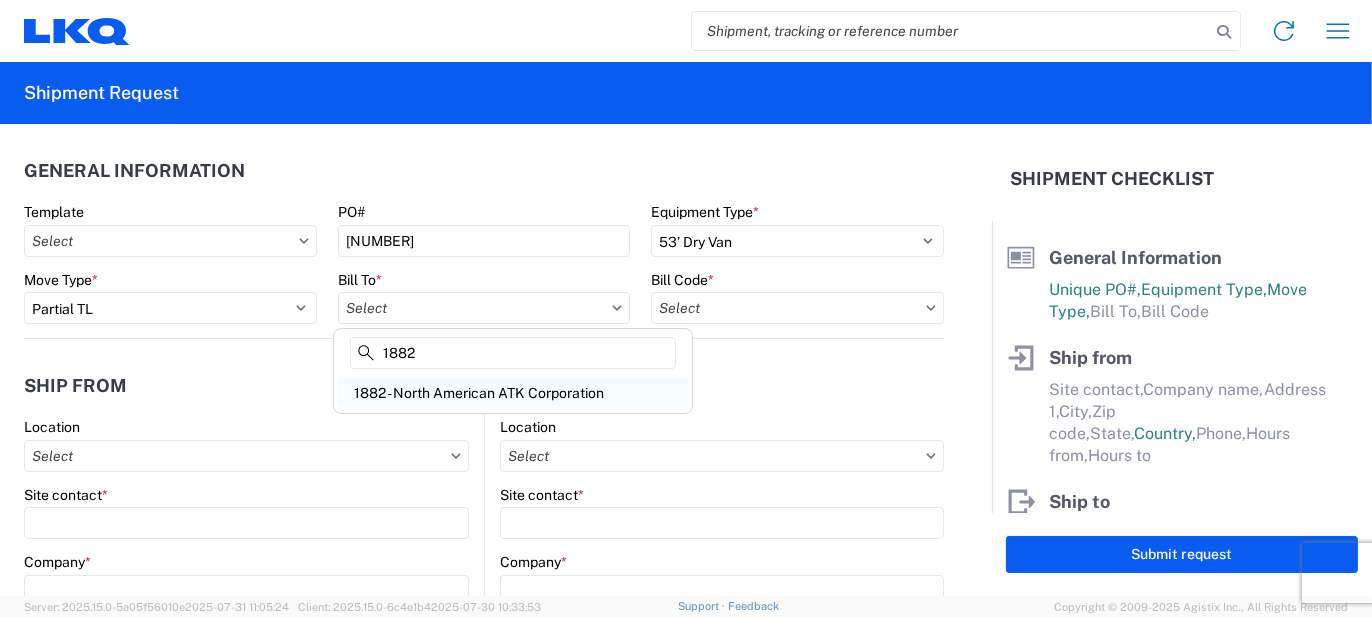 type on "1882" 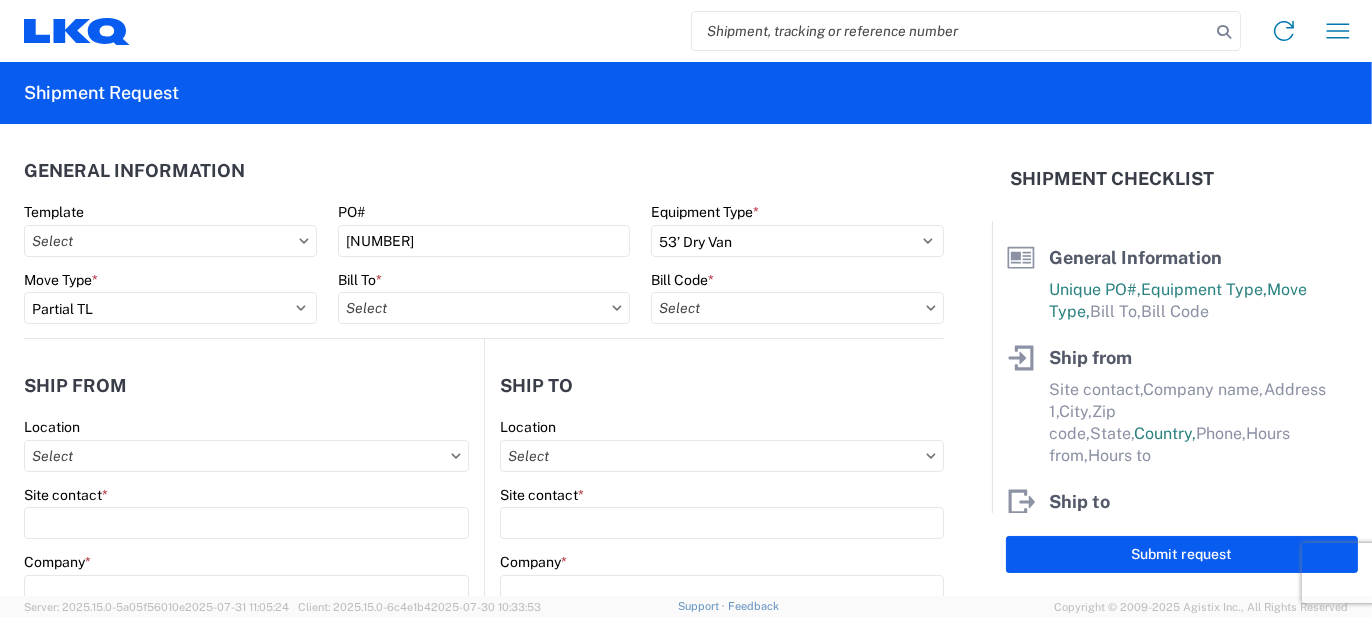 type on "1882 - North American ATK Corporation" 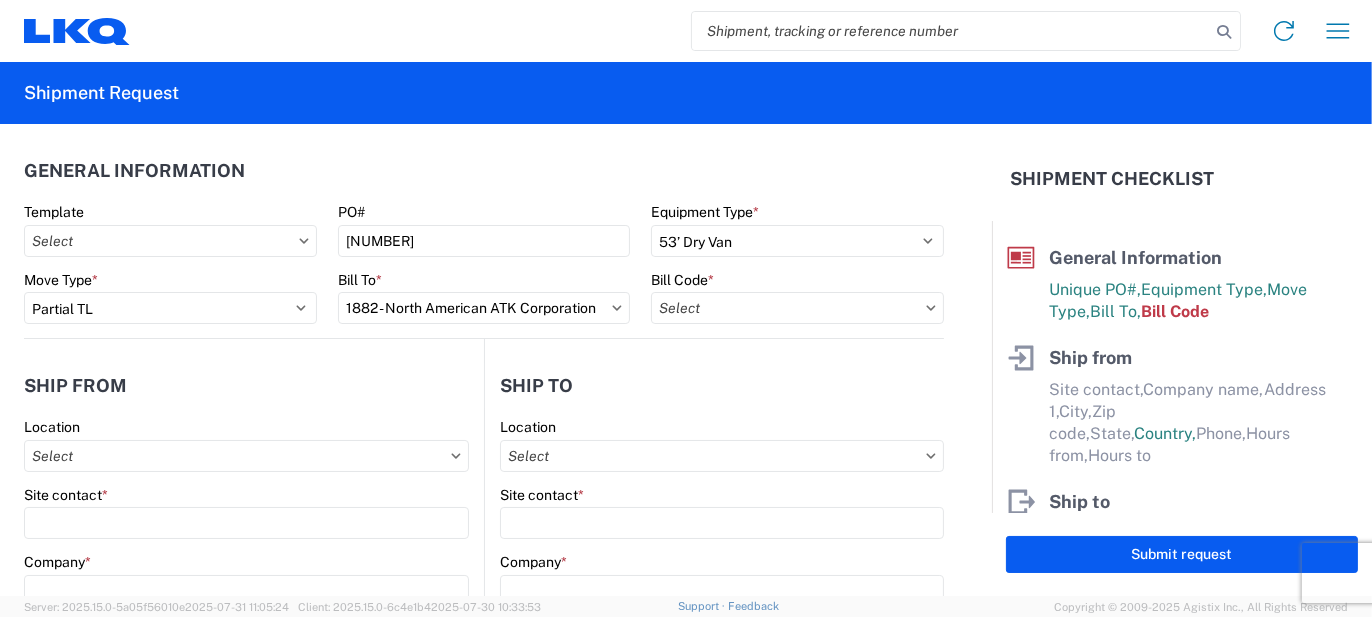click 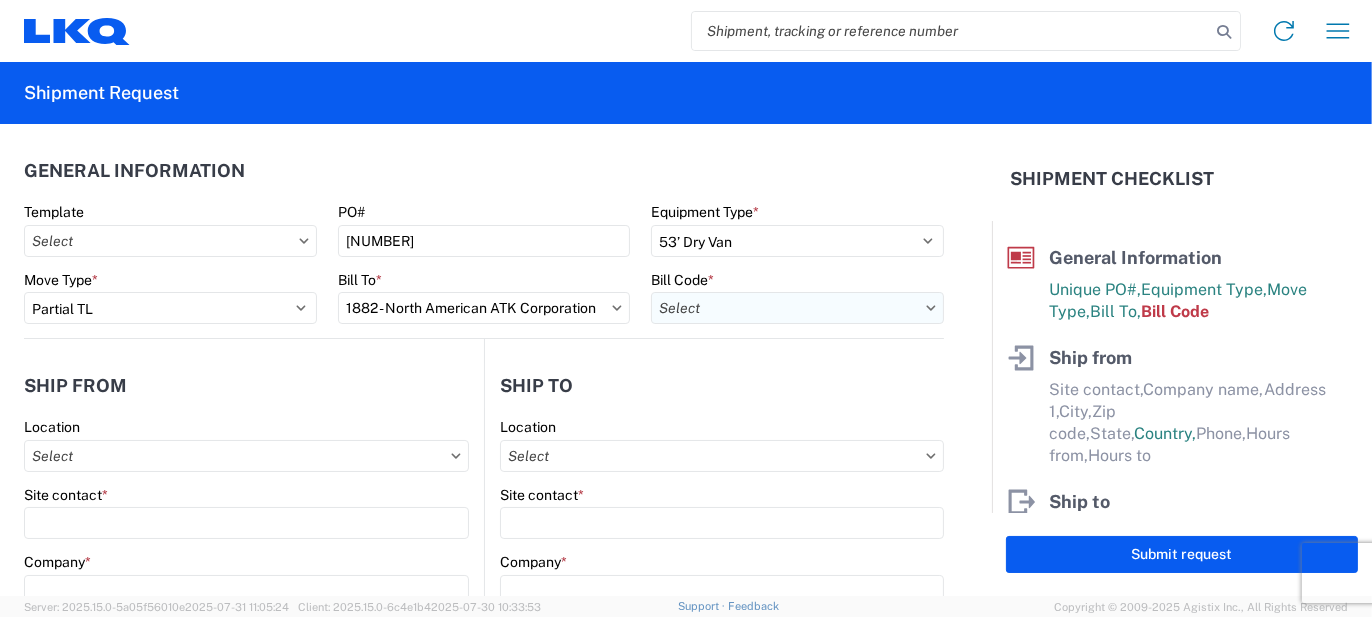 click on "Bill Code  *" at bounding box center (797, 308) 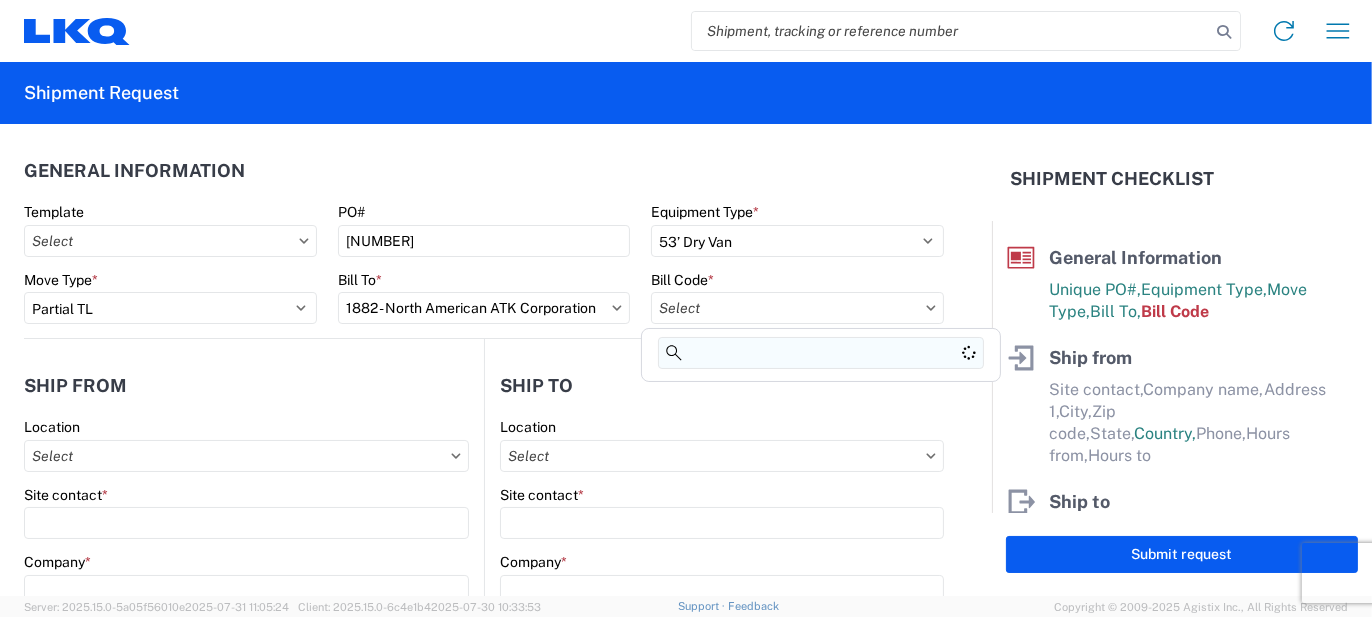 click 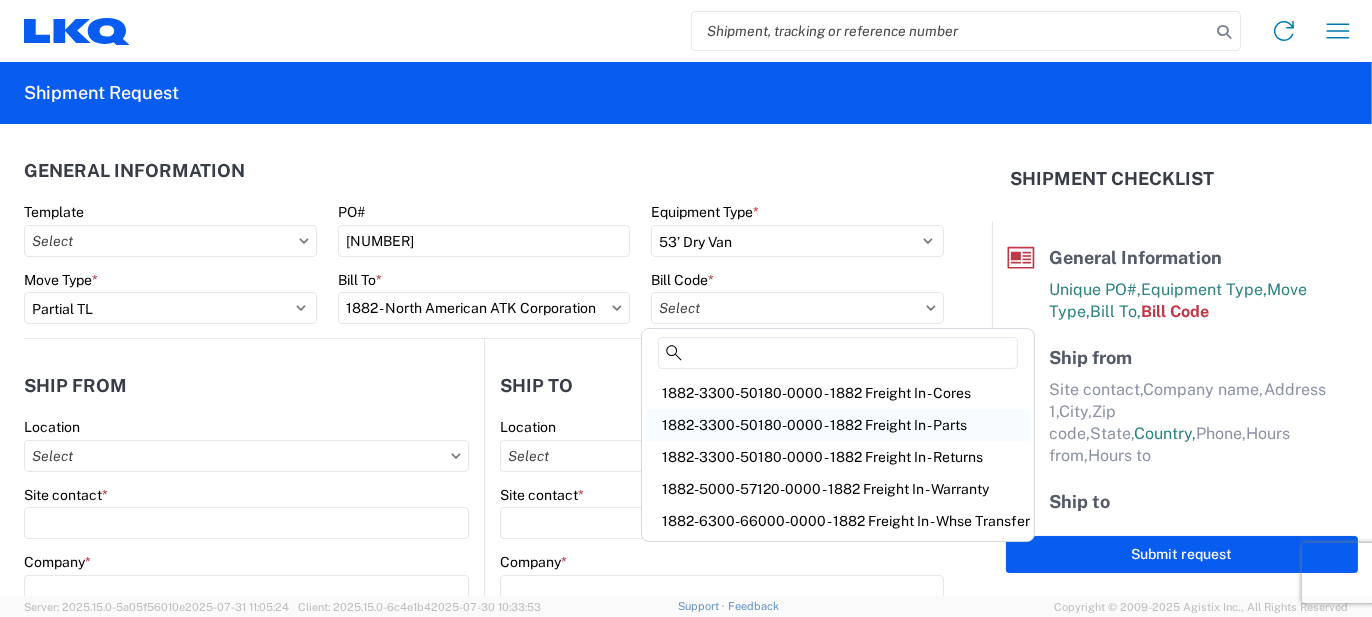 click on "1882-3300-50180-0000 - 1882 Freight In - Parts" 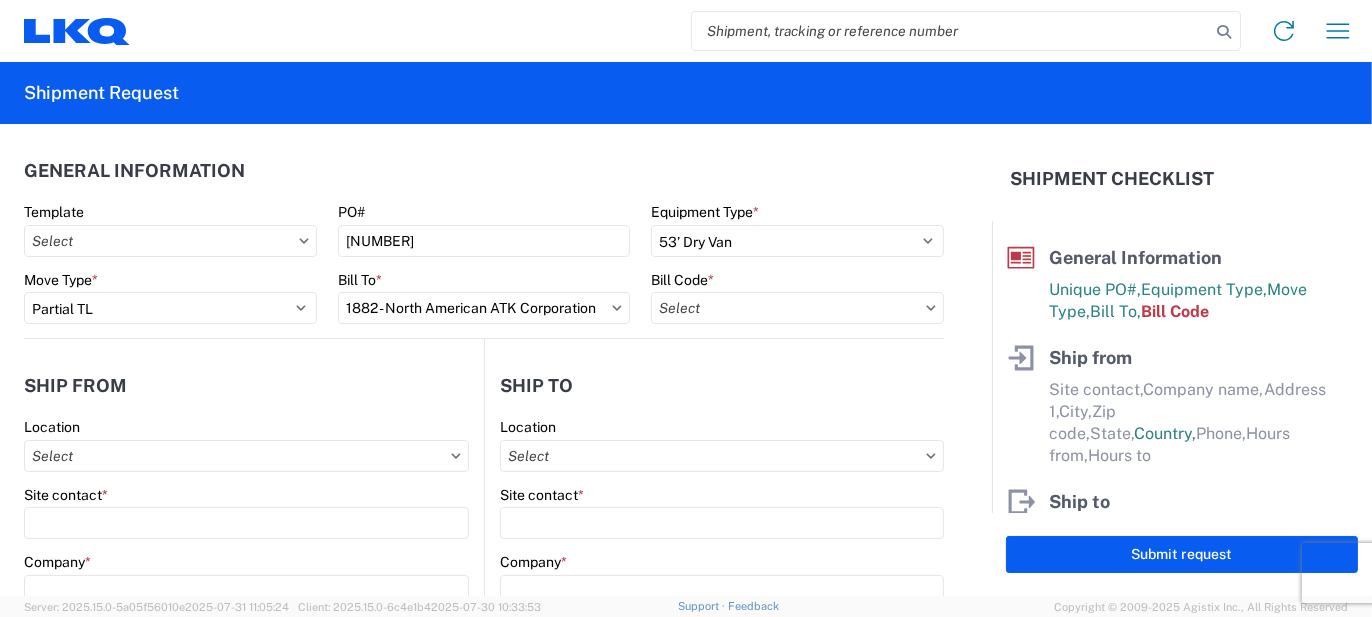 type on "[NUMBER] - [NUMBER] - [NUMBER] - [NUMBER] - [NUMBER], [NUMBER] - [NUMBER] - [NUMBER], [NUMBER] - [NUMBER] - [NUMBER]" 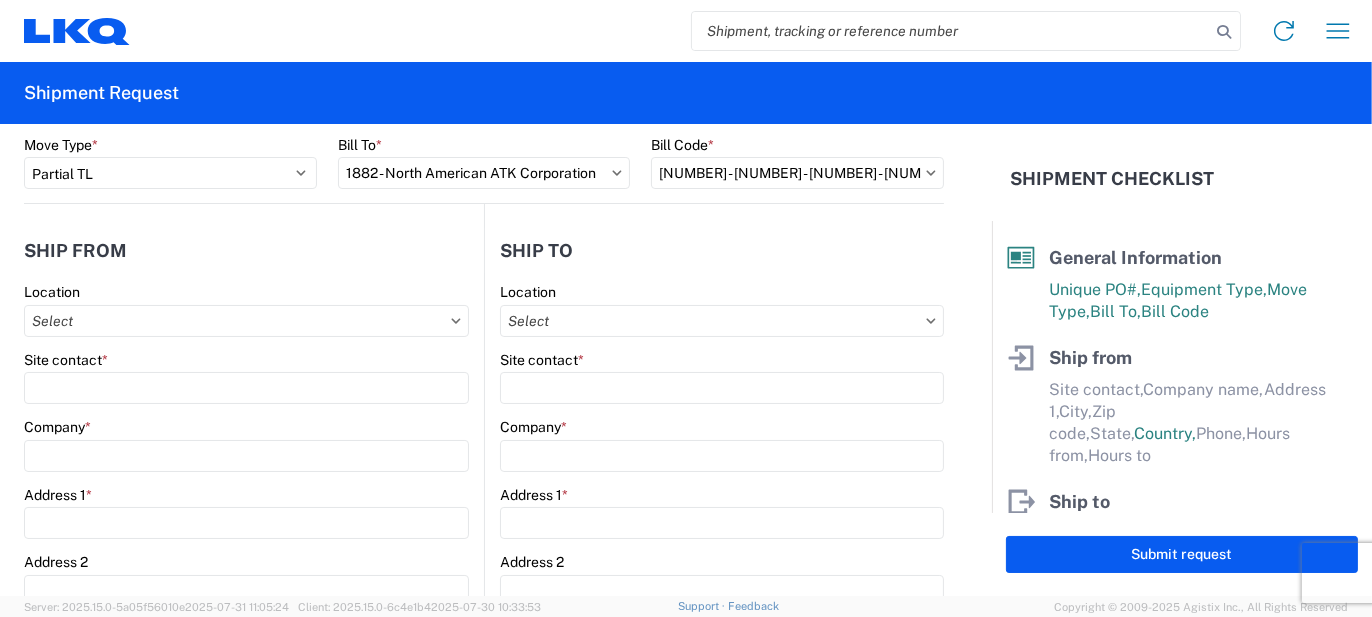 scroll, scrollTop: 200, scrollLeft: 0, axis: vertical 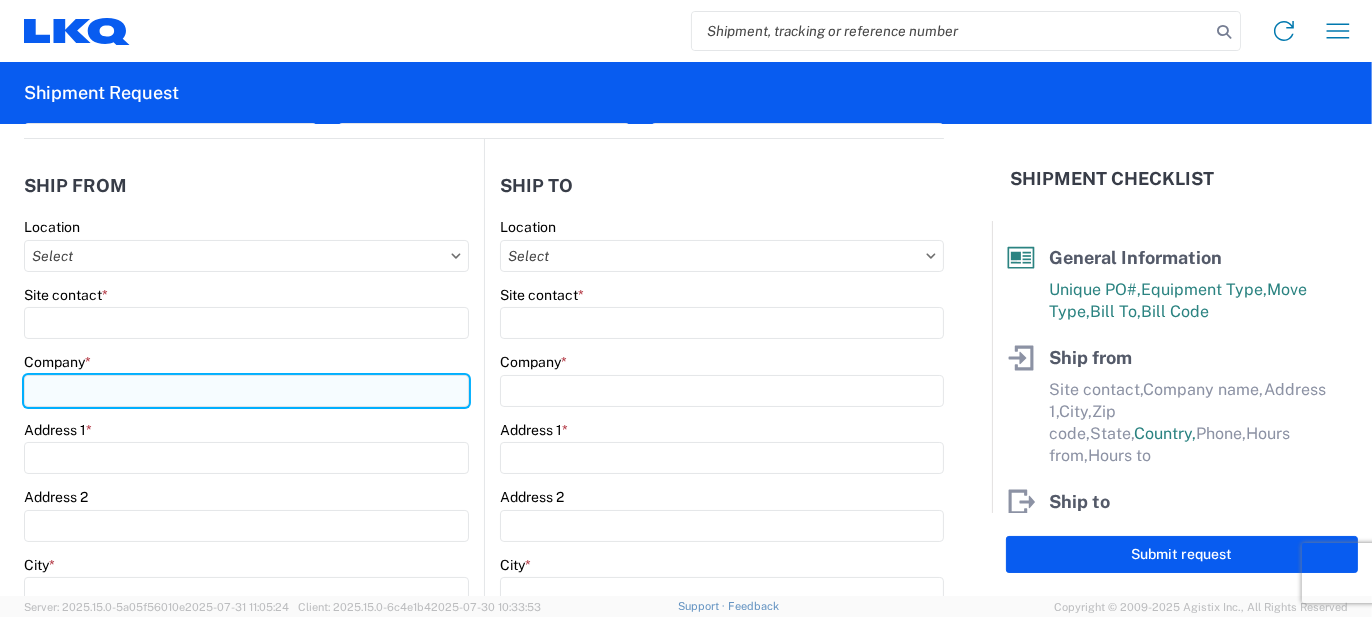 click on "Company  *" at bounding box center (246, 391) 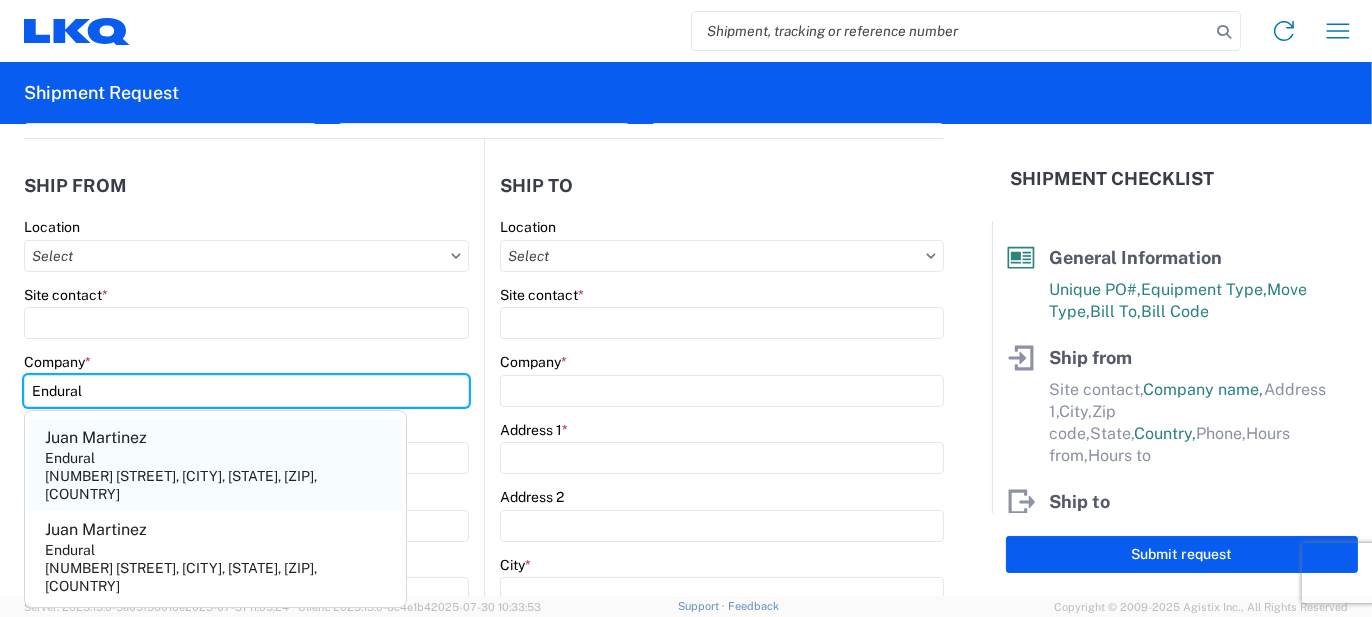 type on "Endural" 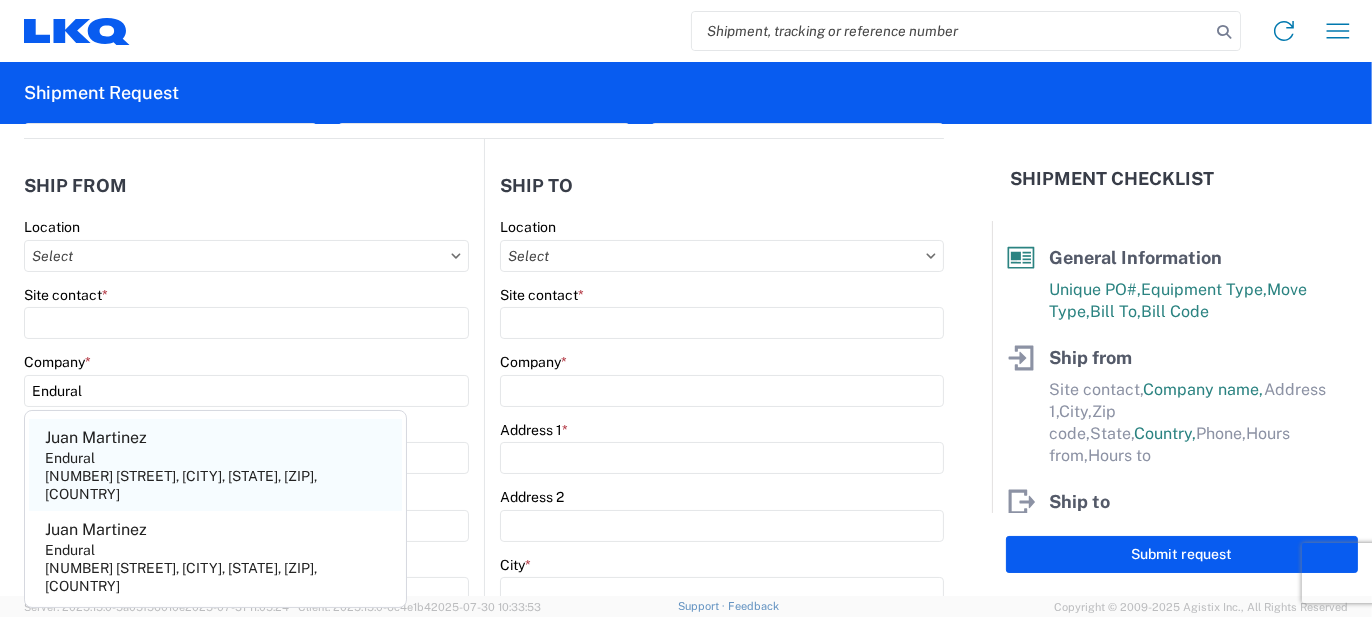 click on "Endural" 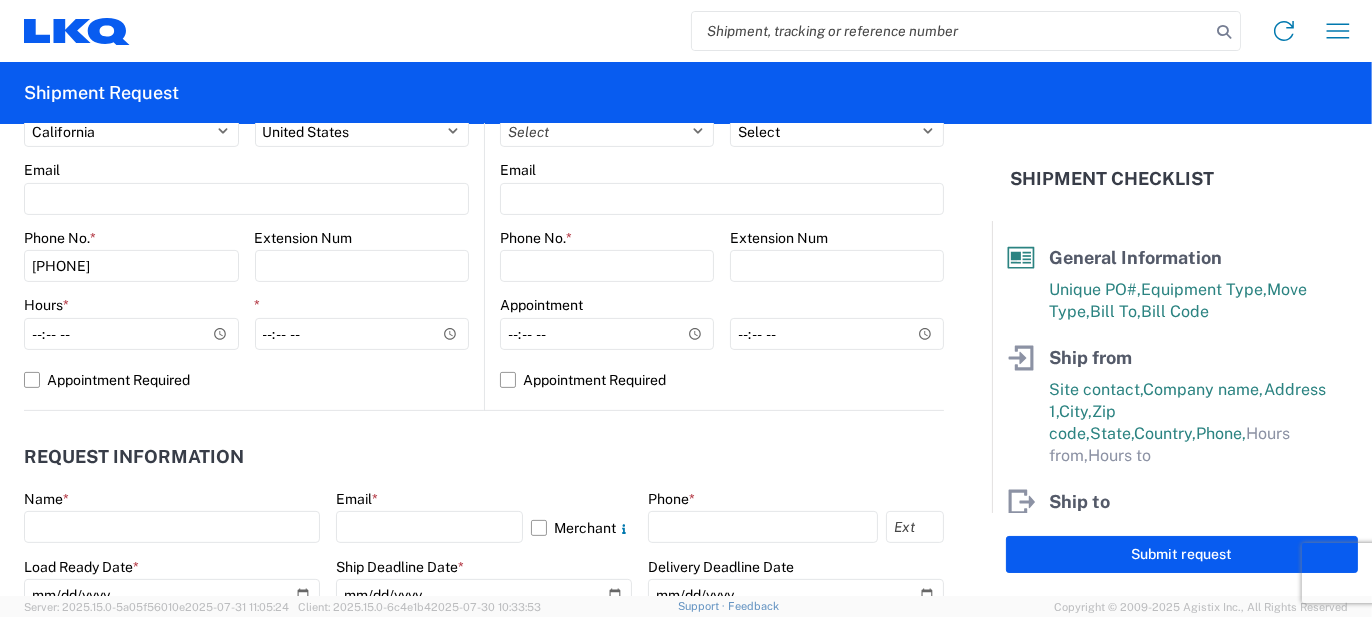 scroll, scrollTop: 800, scrollLeft: 0, axis: vertical 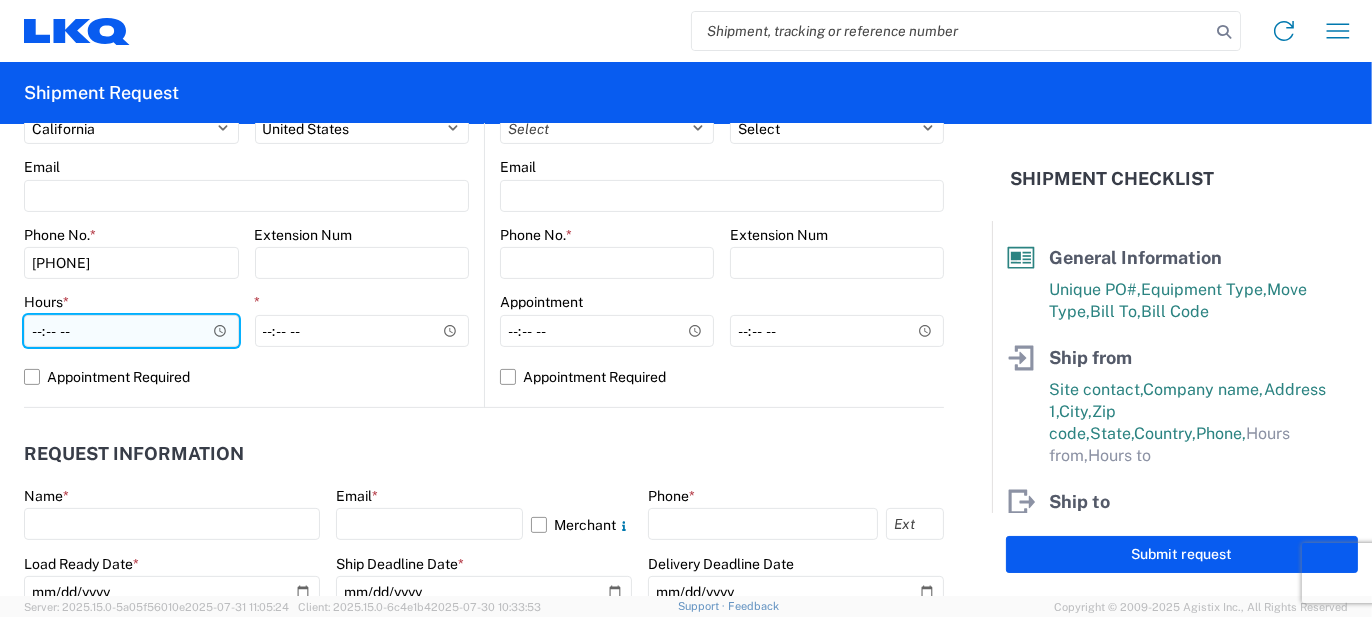 click on "Hours  *" at bounding box center [131, 331] 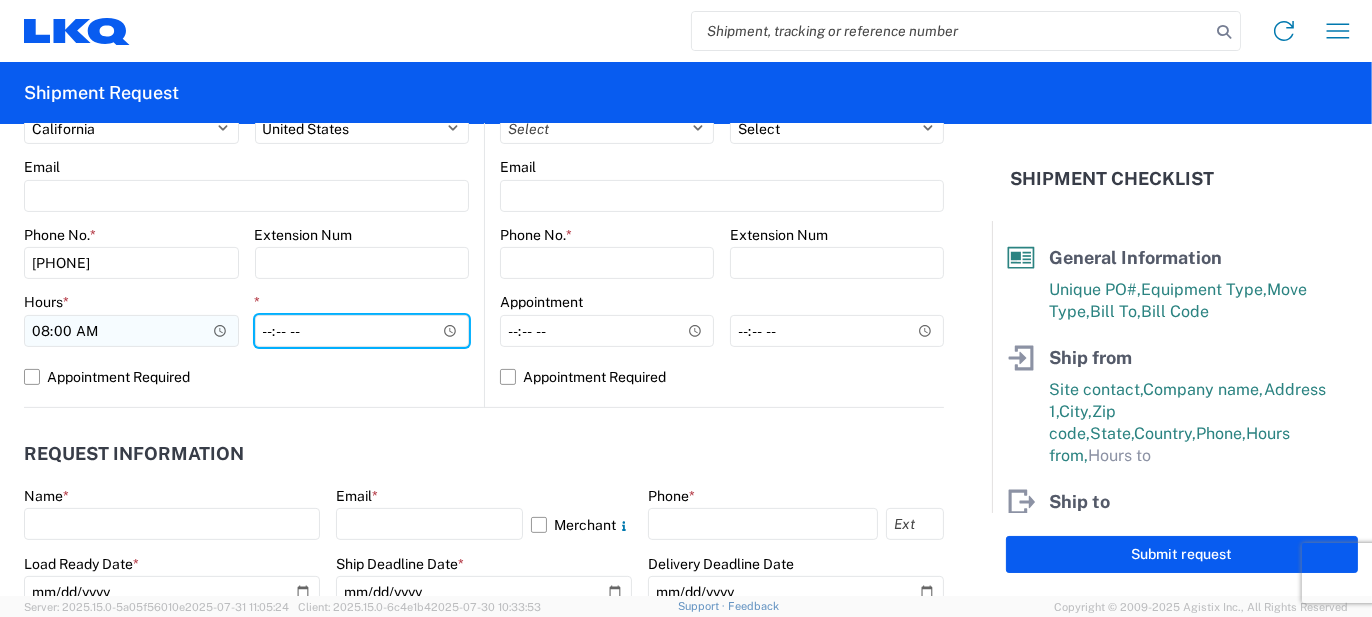 type on "14:00" 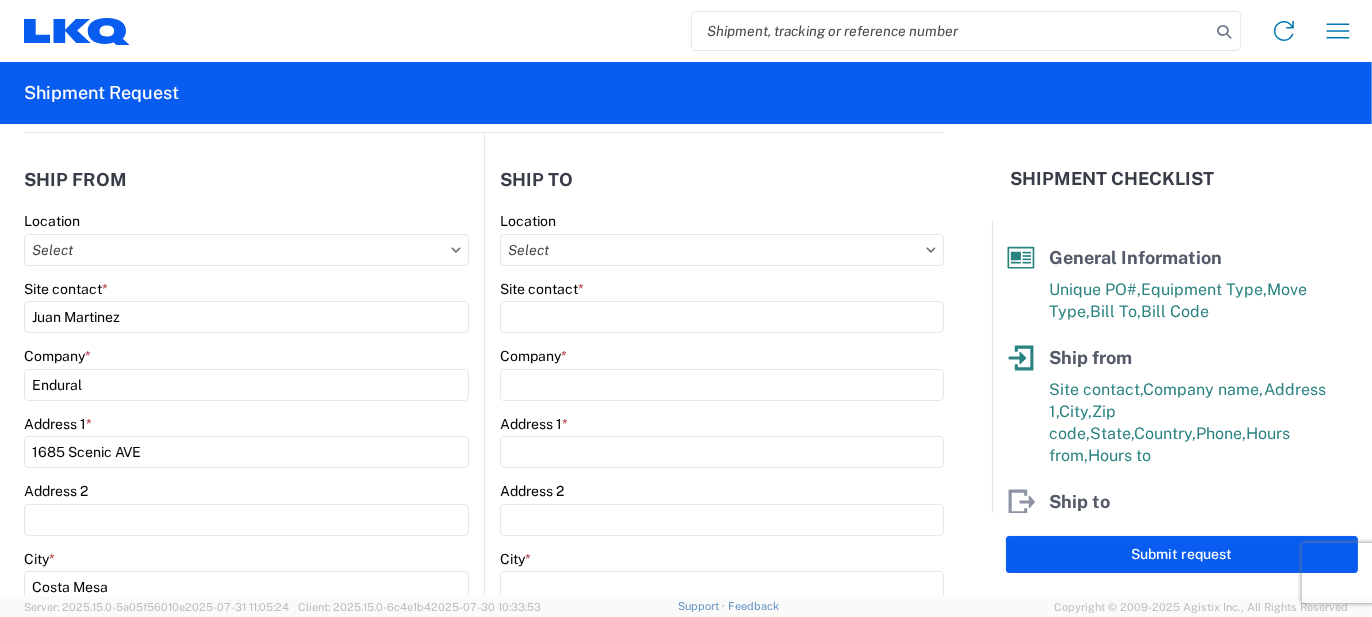 scroll, scrollTop: 200, scrollLeft: 0, axis: vertical 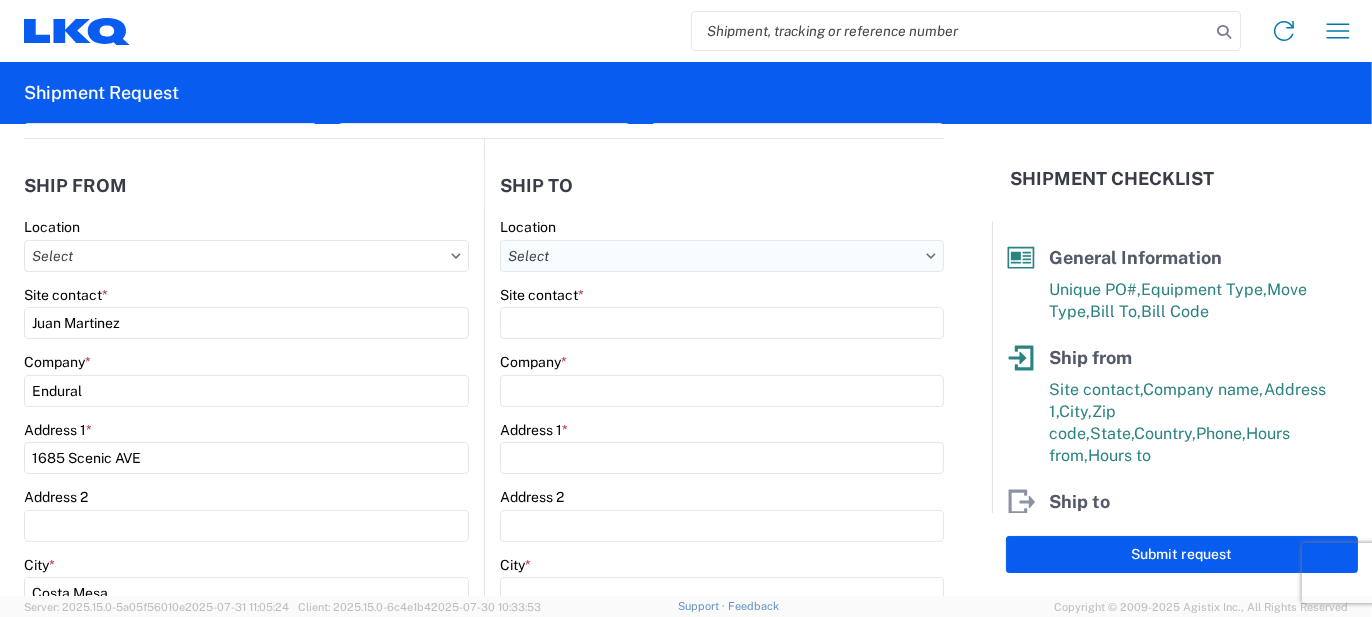 click on "Location" at bounding box center [722, 256] 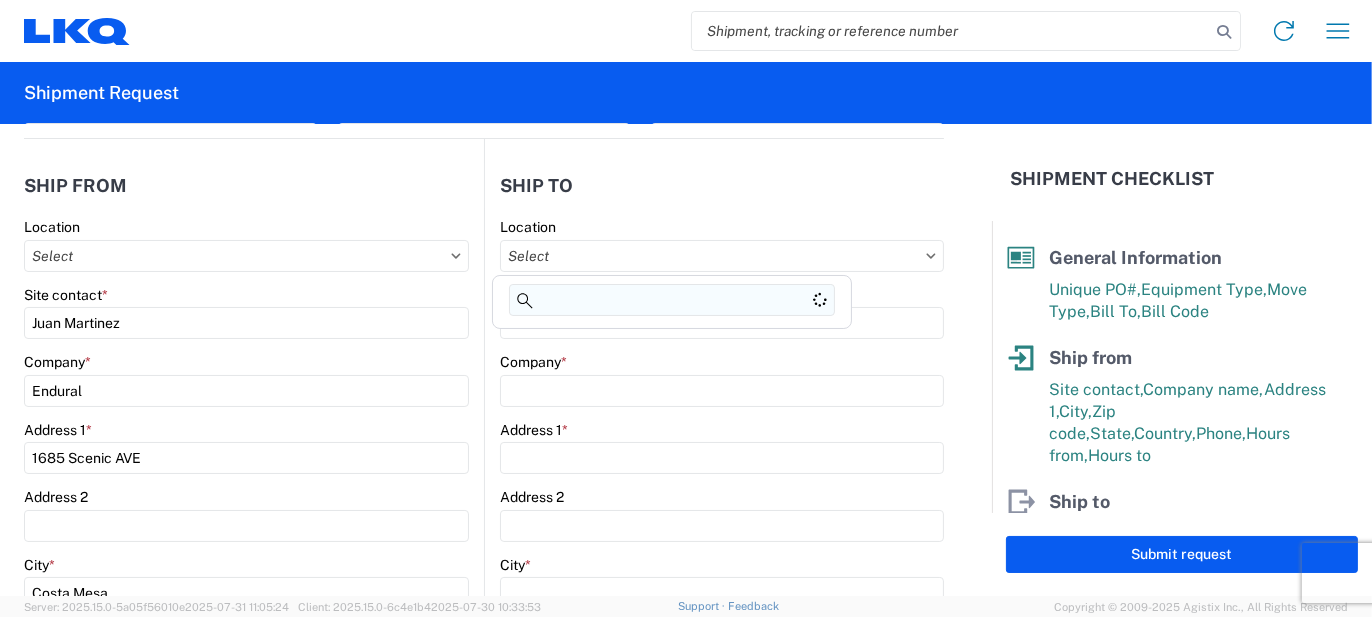 click 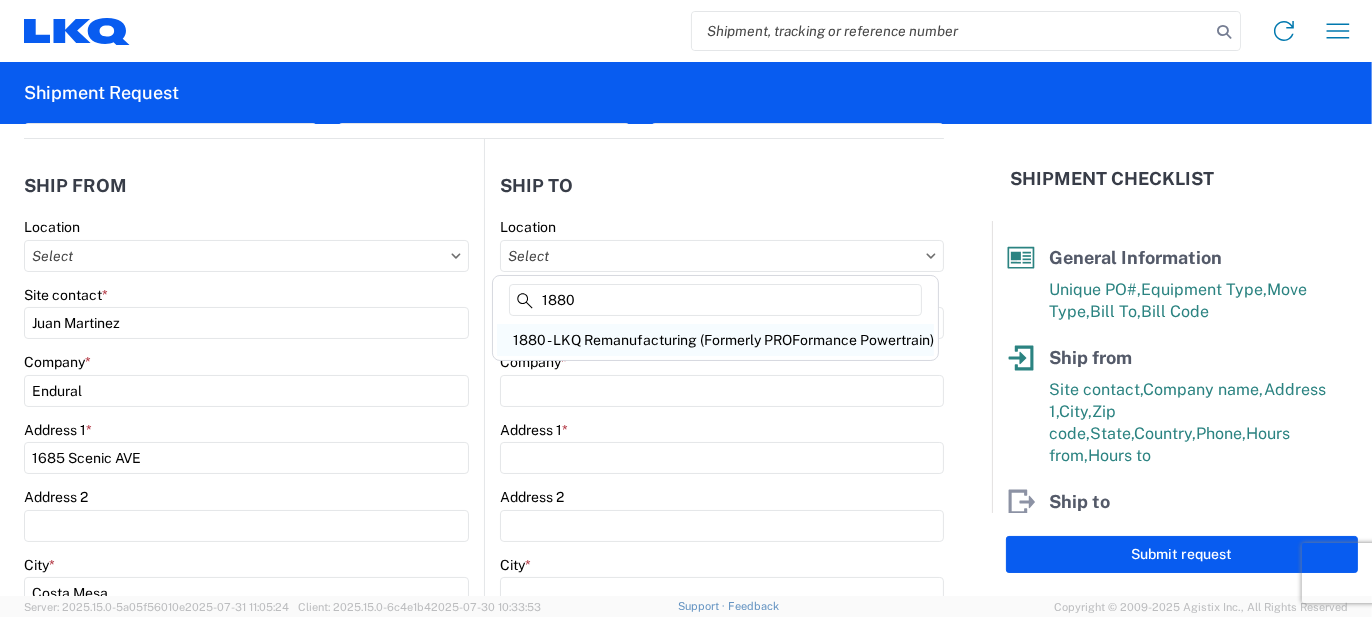type on "1880" 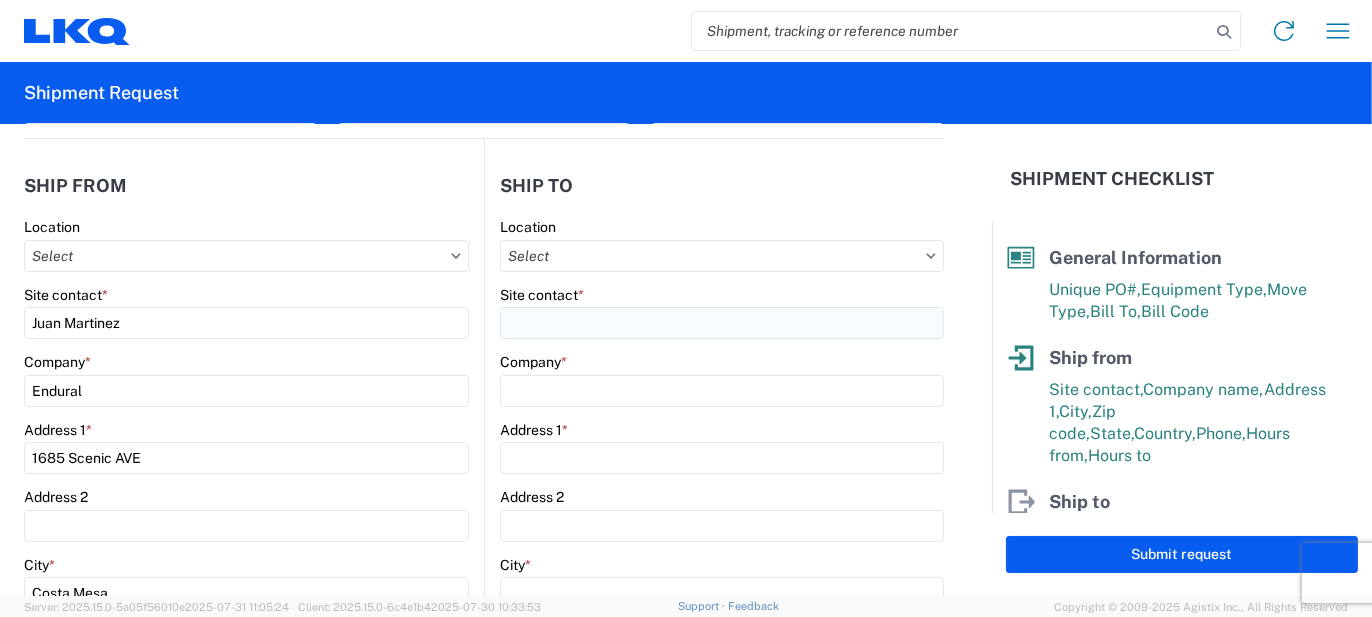 type on "1880 - LKQ Remanufacturing (Formerly PROFormance Powertrain)" 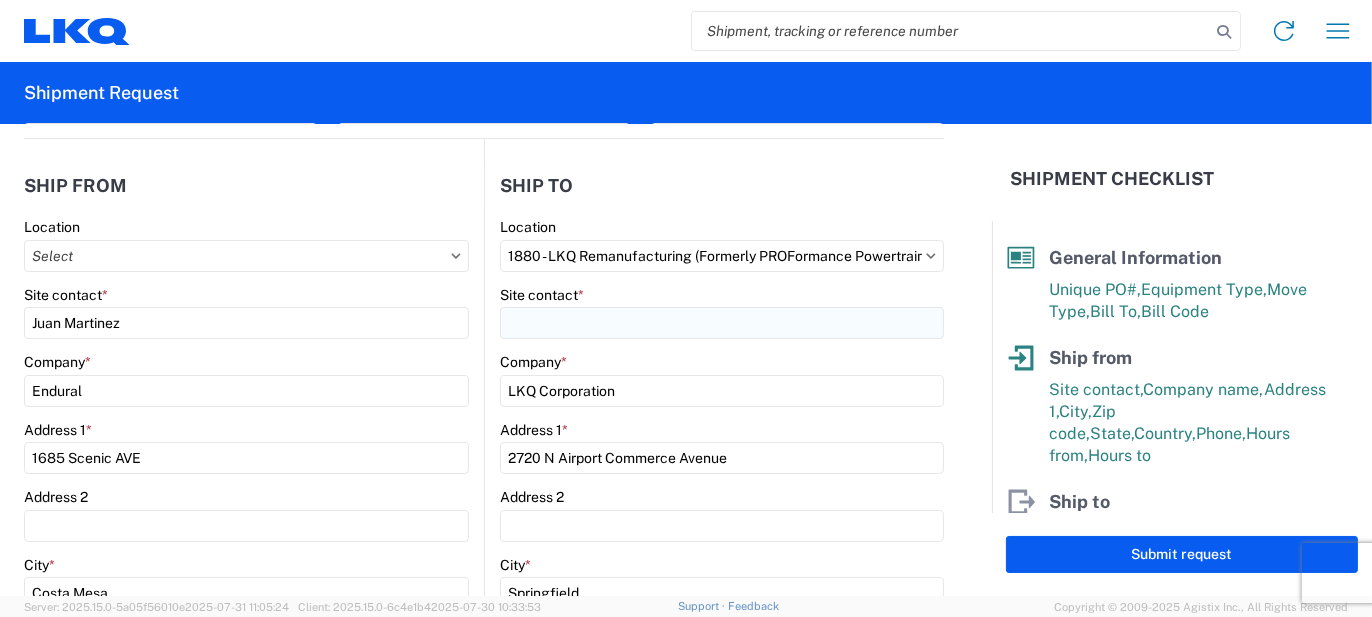 select on "US" 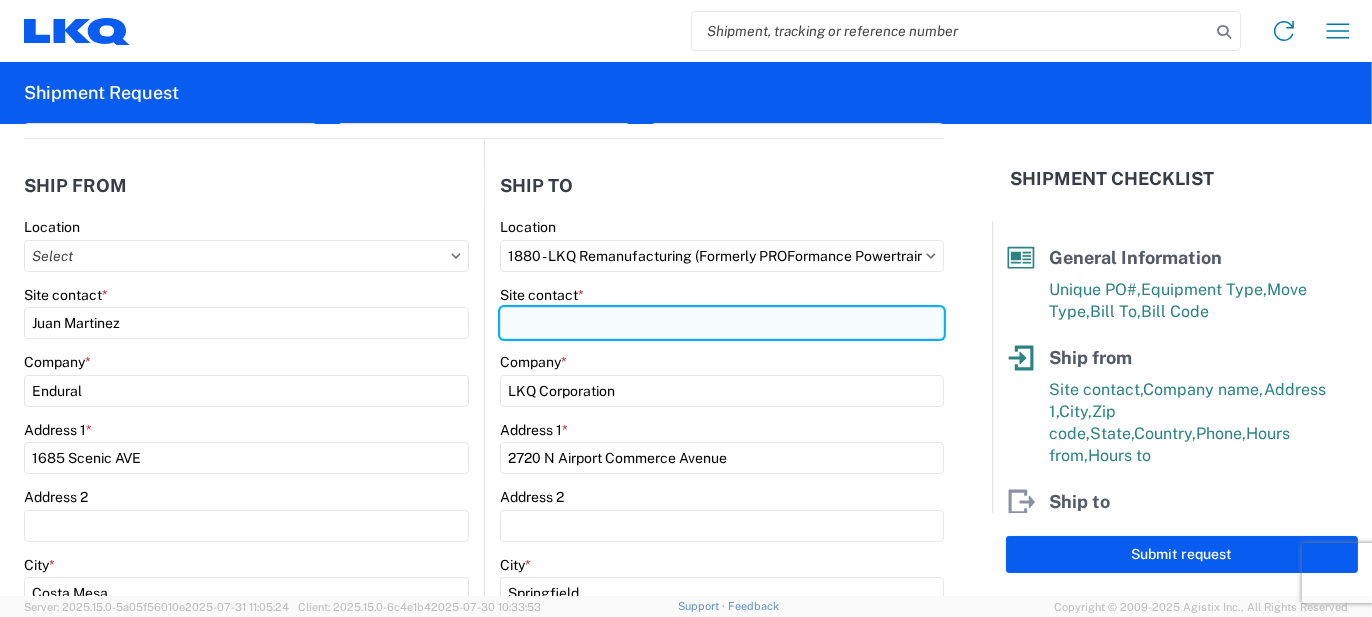 click on "Site contact  *" at bounding box center (722, 323) 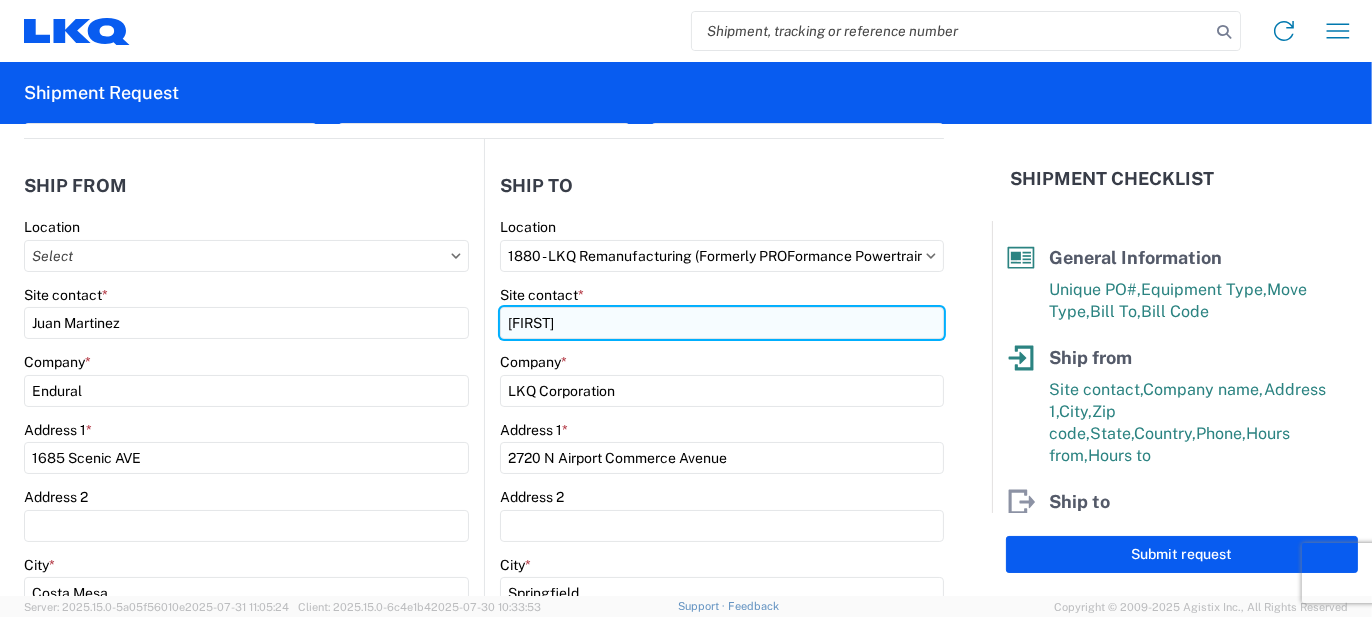 type on "[FIRST]" 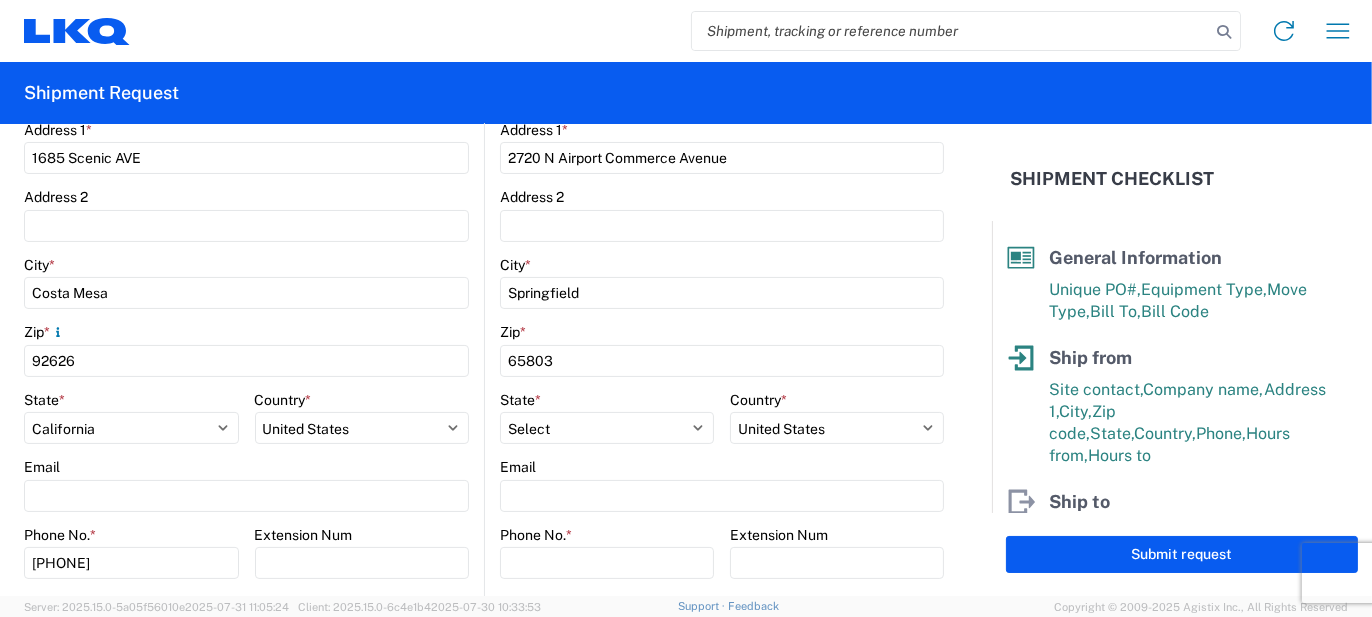 scroll, scrollTop: 600, scrollLeft: 0, axis: vertical 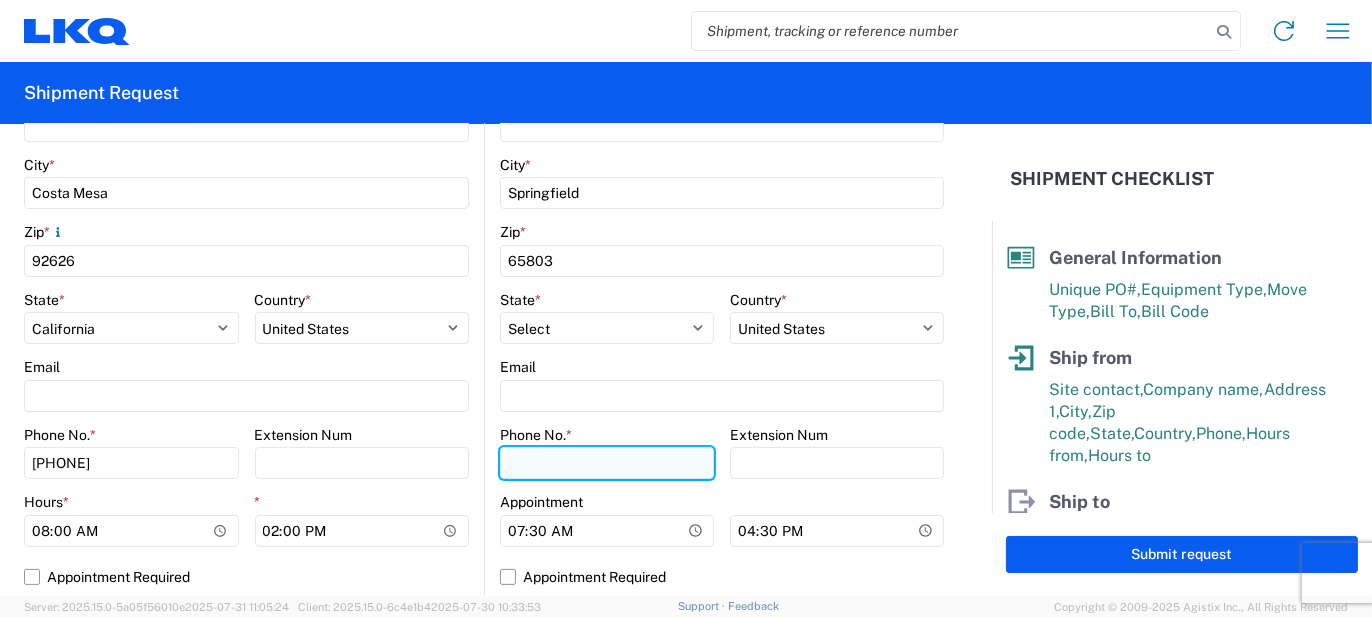 click on "Phone No.  *" at bounding box center (607, 463) 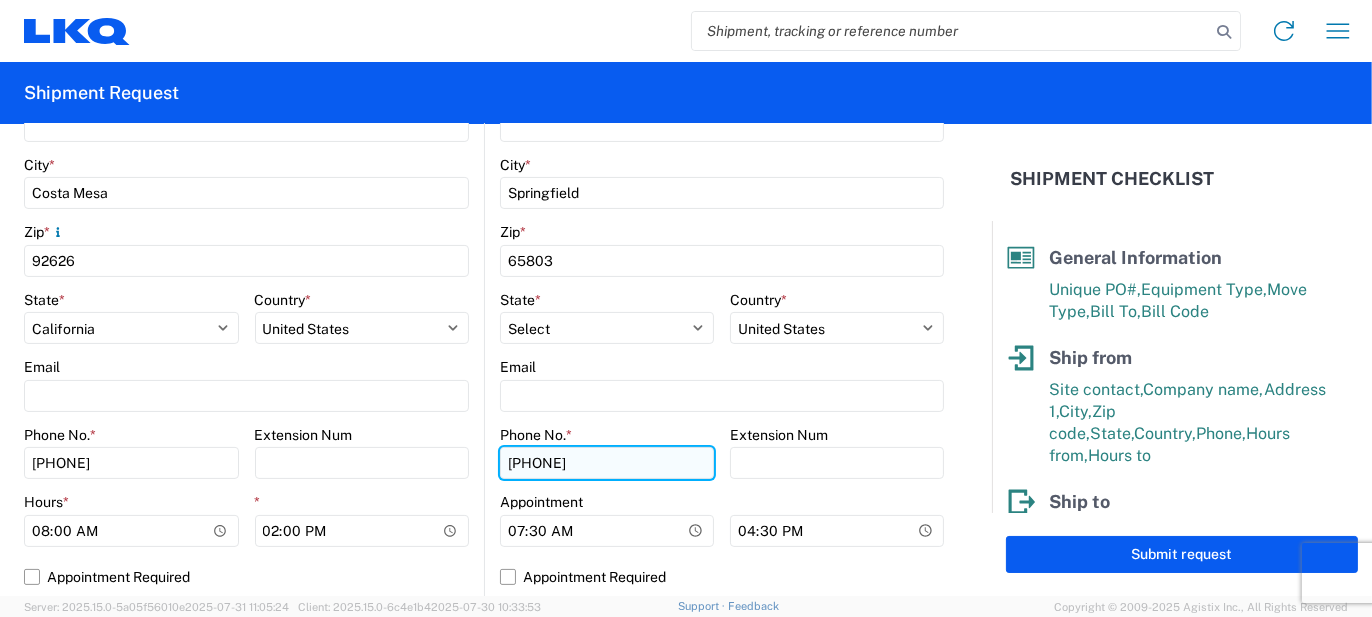 type on "[PHONE]" 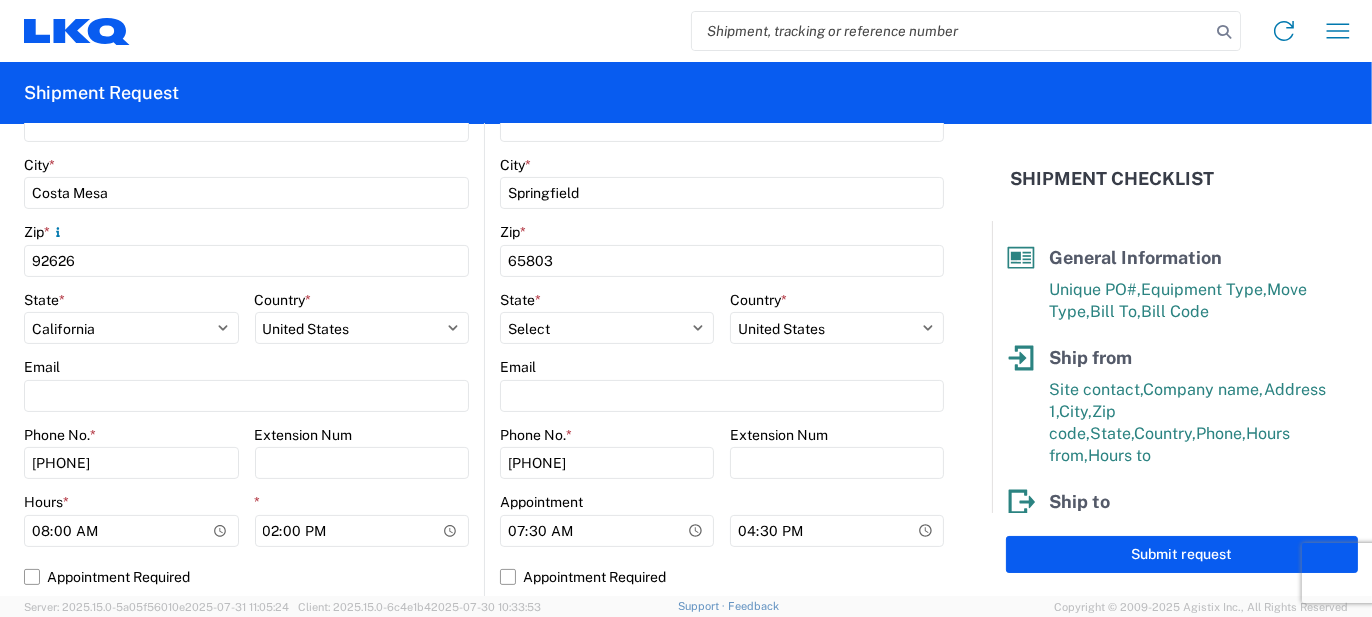 click on "Location   Site contact  * [FIRST] [LAST]  Company  * Endural  Address 1  * [NUMBER] [STREET]  Address 2   City  * [CITY]  Zip  *
[ZIP]  State  * Select Alabama Alaska Arizona Arkansas Armed Forces Americas Armed Forces Europe Armed Forces Pacific California Colorado Connecticut Delaware District of Columbia Florida Georgia Hawaii Idaho Illinois Indiana Iowa Kansas Kentucky Louisiana Maine Maryland Massachusetts Michigan Minnesota Mississippi Missouri Montana Nebraska Nevada New Hampshire New Jersey New Mexico New York North Carolina North Dakota Ohio Oklahoma Oregon Palau Pennsylvania Puerto Rico Rhode Island South Carolina South Dakota Tennessee Texas Utah Vermont Virginia Washington West Virginia Wisconsin Wyoming  Country  * Select Afghanistan Åland Islands Albania Algeria American Samoa Andorra Angola Anguilla Antarctica Antigua & Barbuda Argentina Armenia Aruba Australia Austria Azerbaijan Bahamas Bahrain Bangladesh Barbados Belarus Belgium Belize Benin Bermuda Bhutan Bolivia Botswana Brazil *" 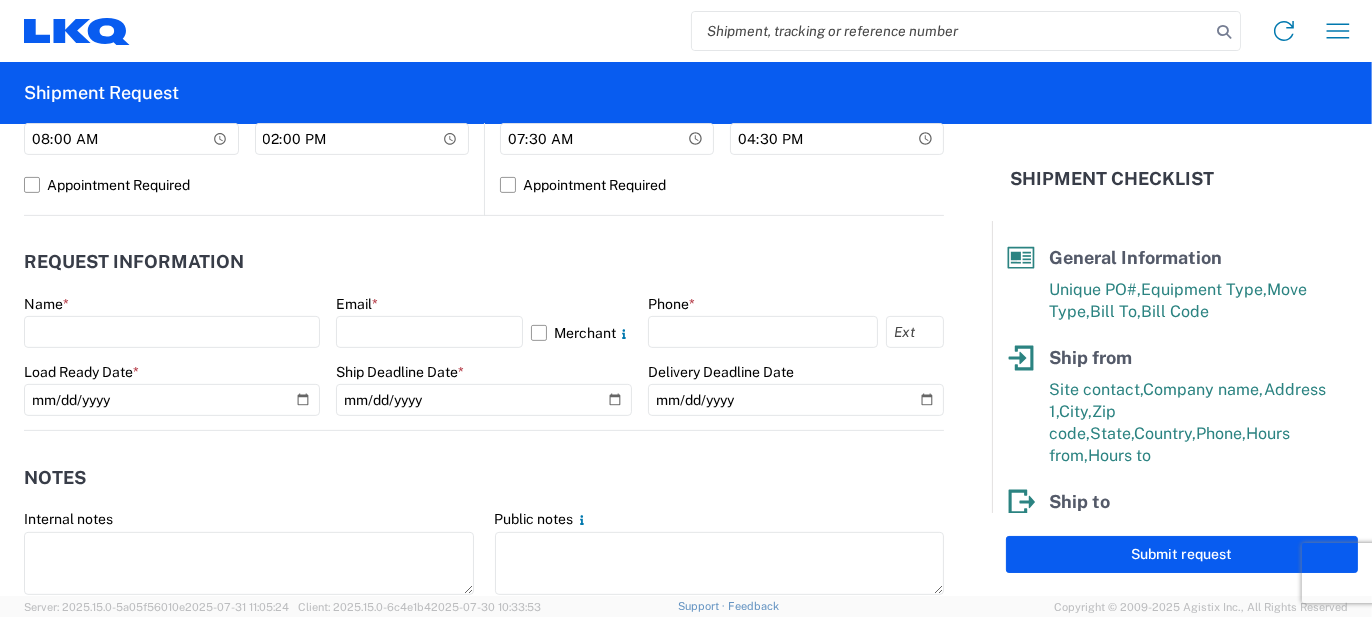 scroll, scrollTop: 1000, scrollLeft: 0, axis: vertical 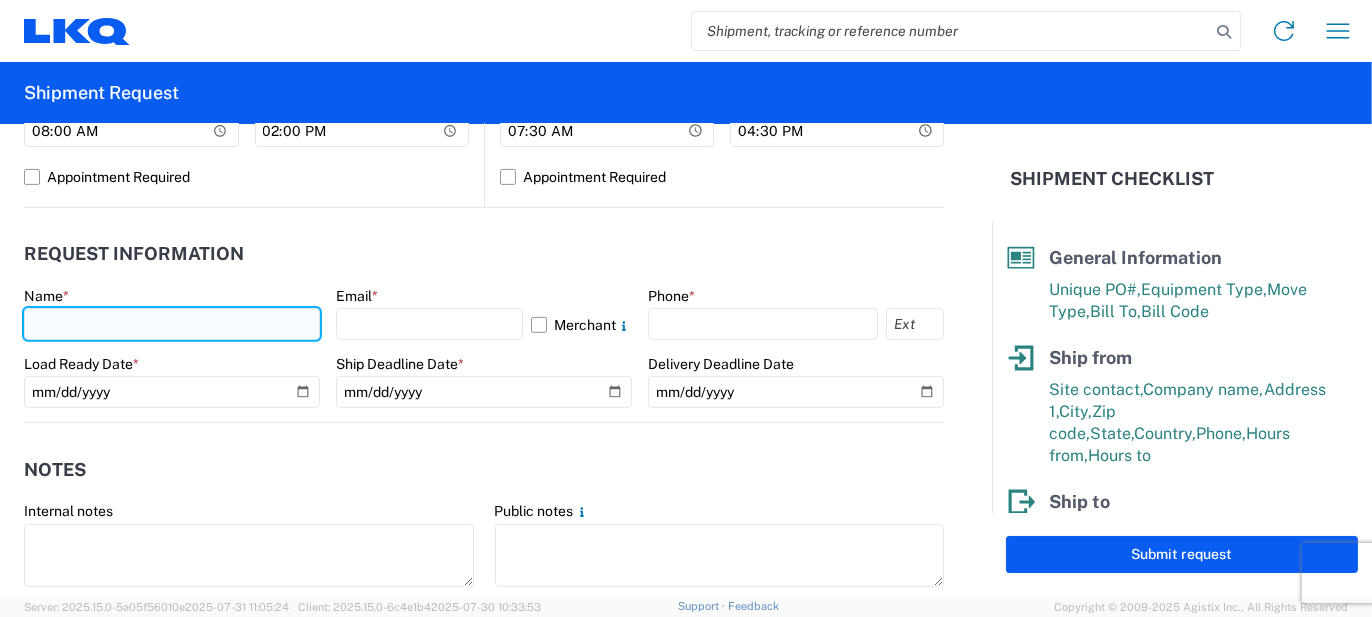 click 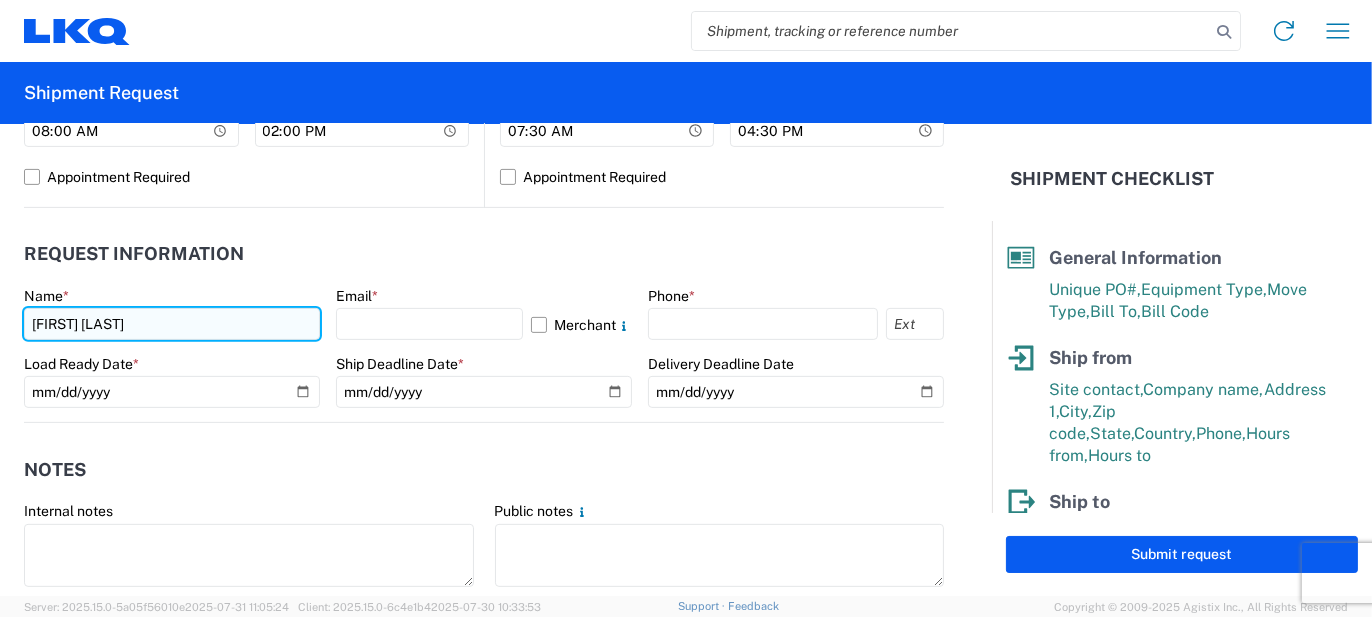 type on "[FIRST] [LAST]" 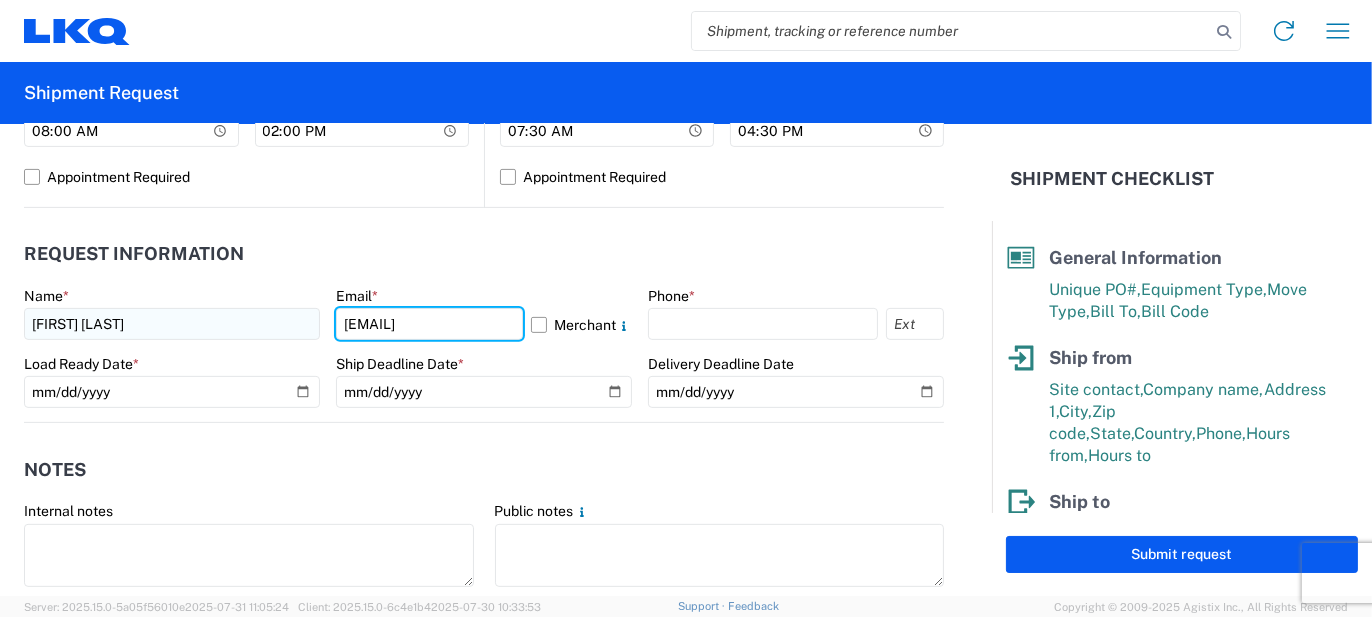 type on "[EMAIL]" 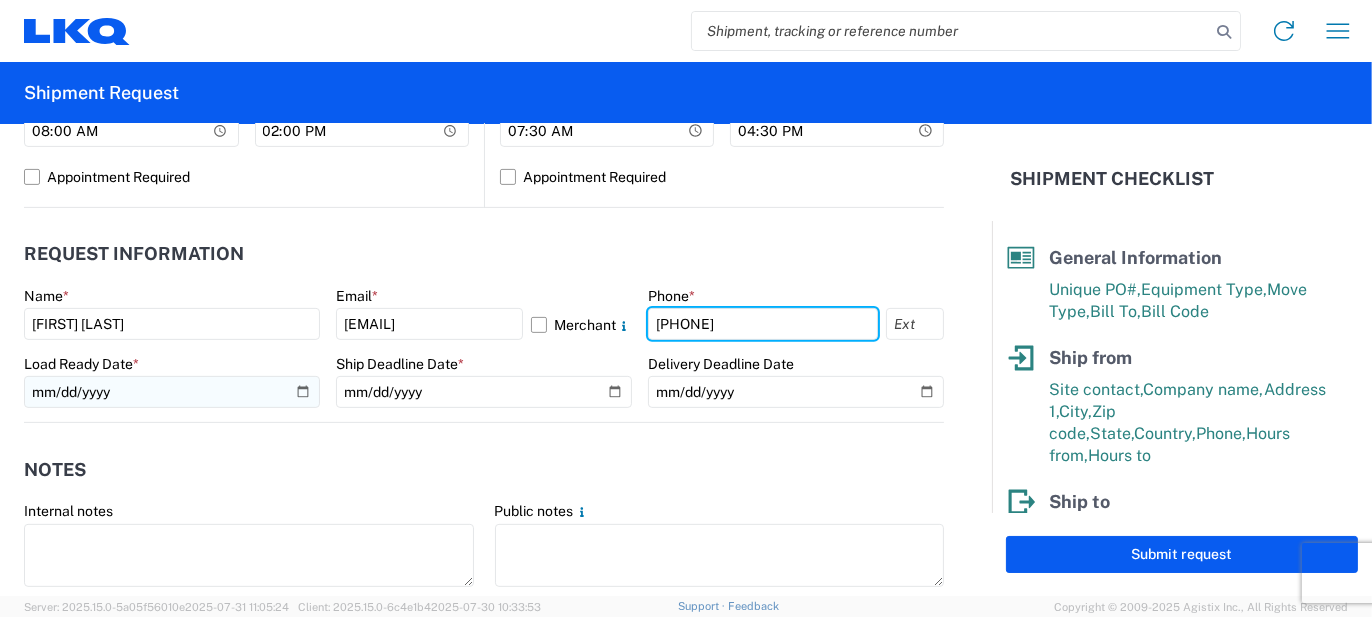 type on "[PHONE]" 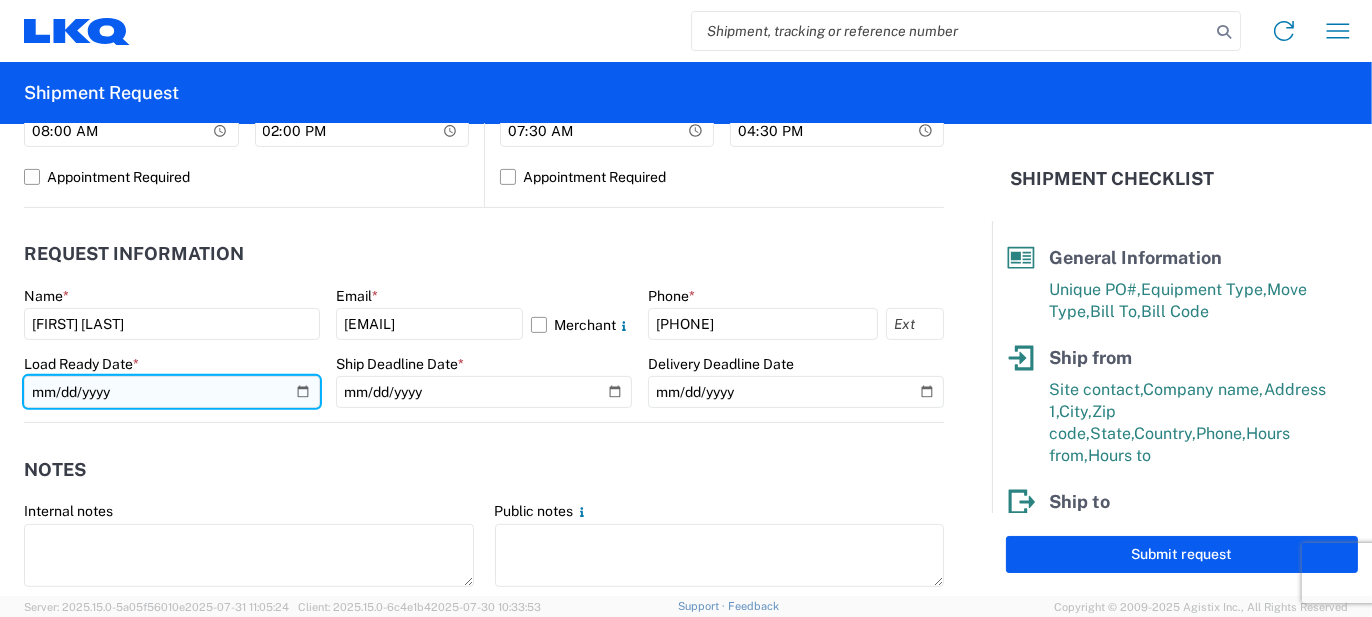 click 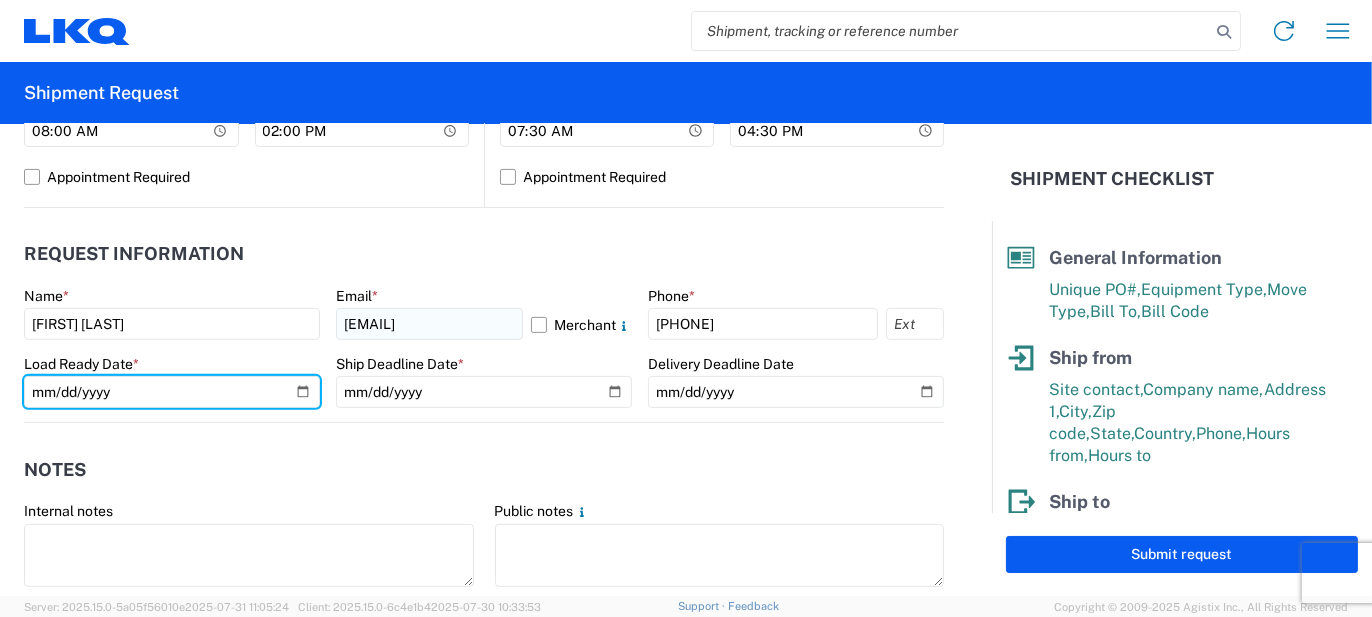 type on "[DATE]" 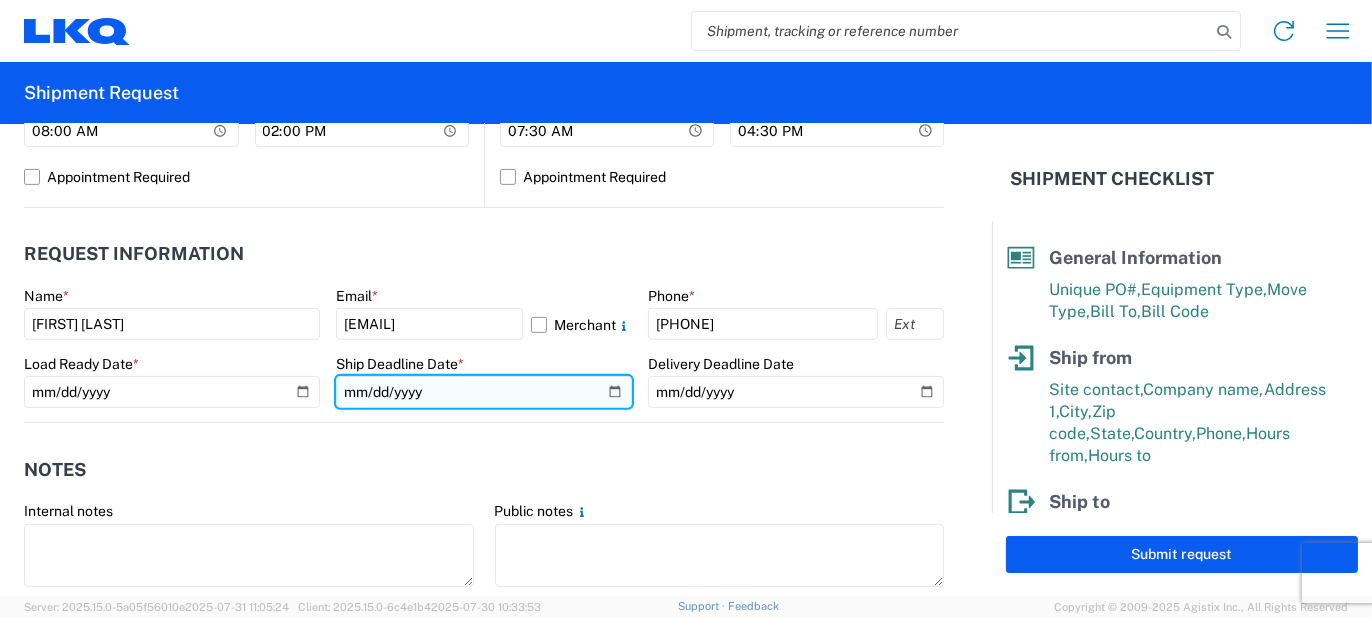 click 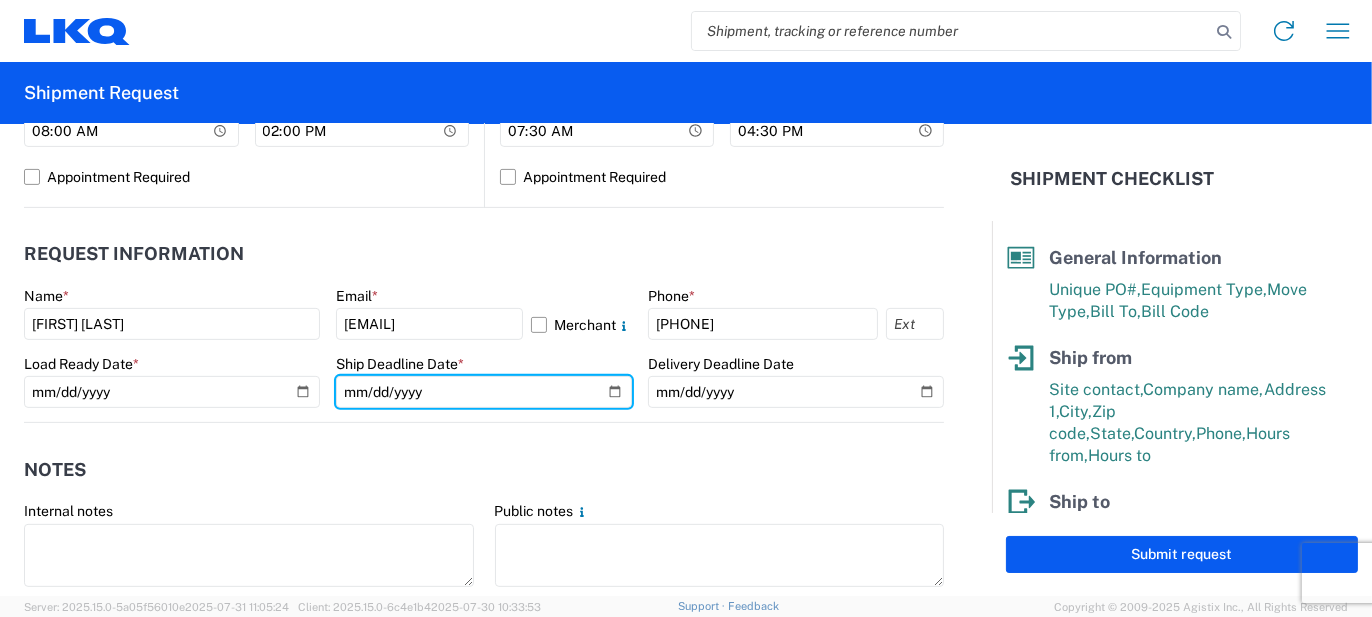 type on "[DATE]" 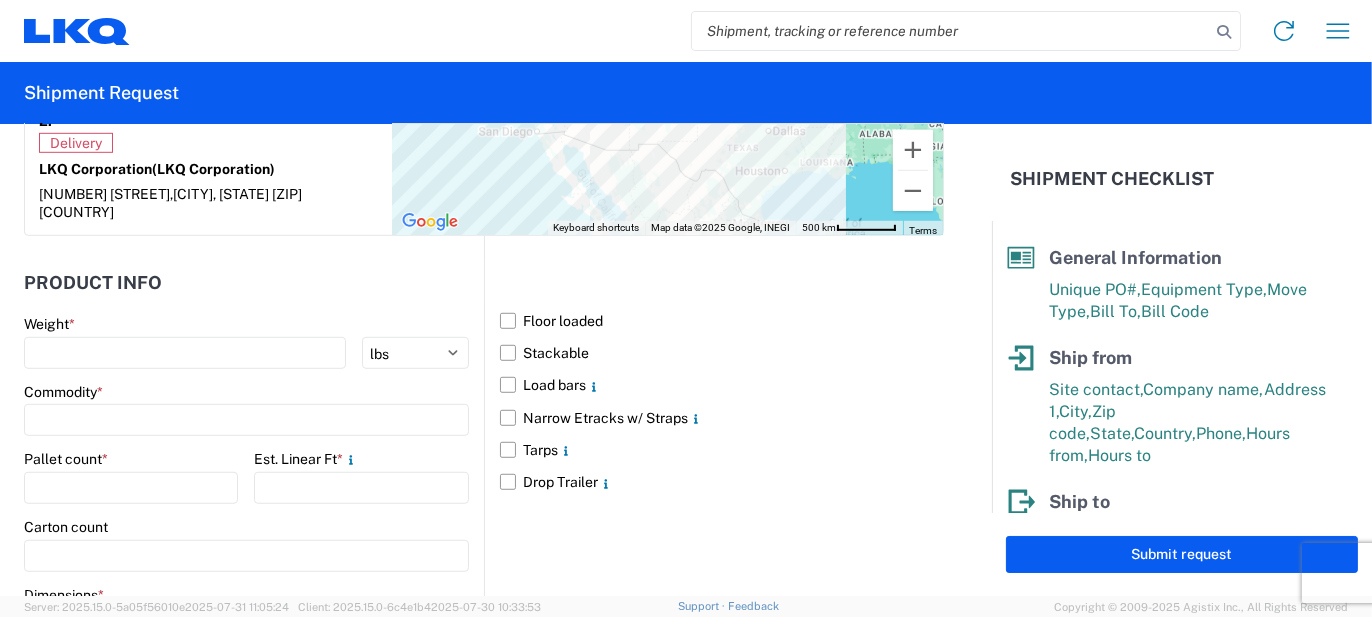 scroll, scrollTop: 1800, scrollLeft: 0, axis: vertical 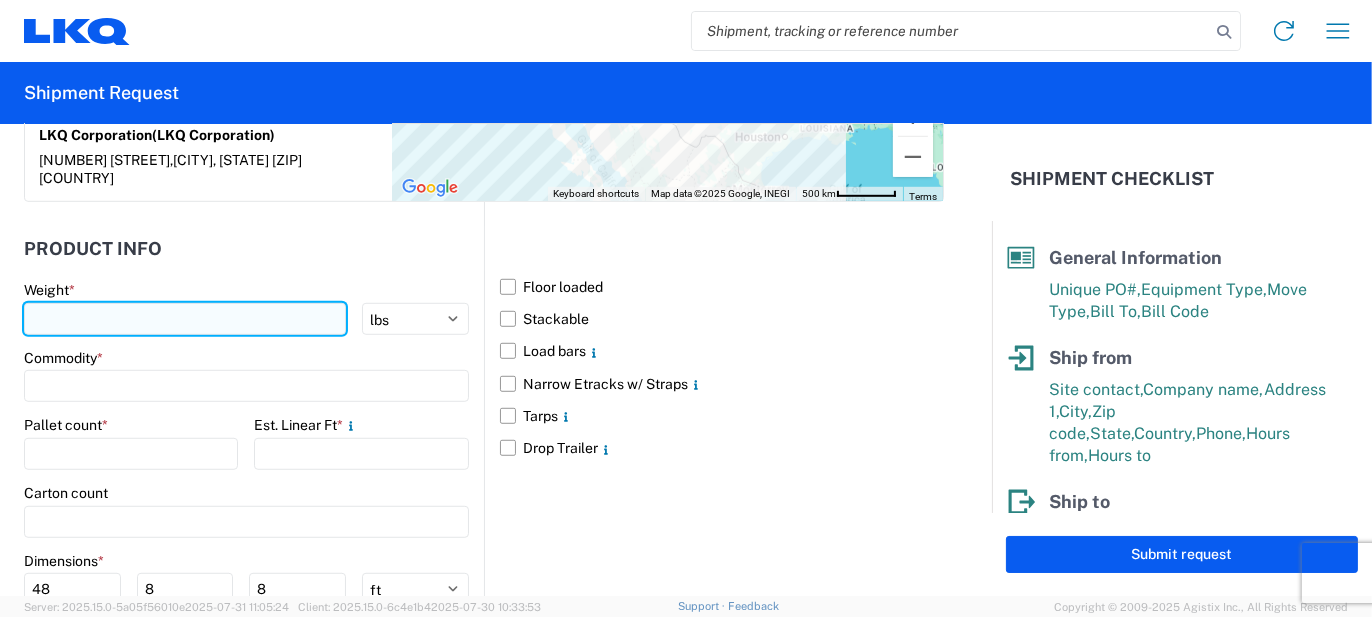 click 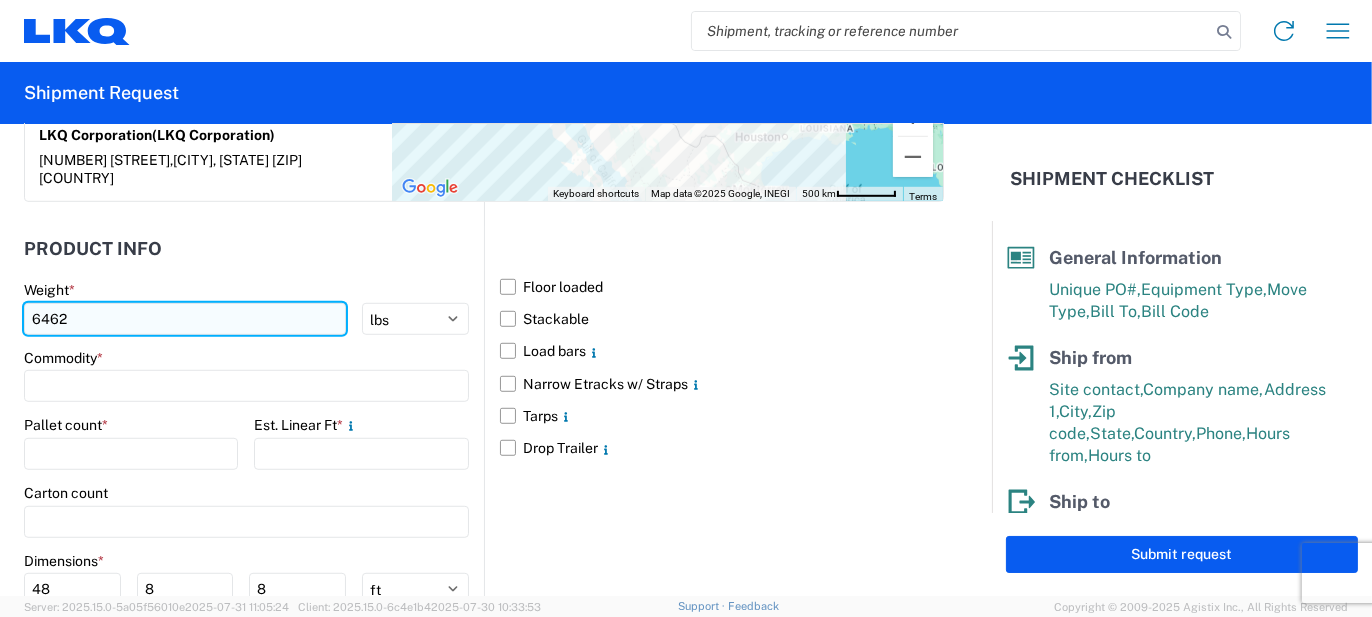 type on "6462" 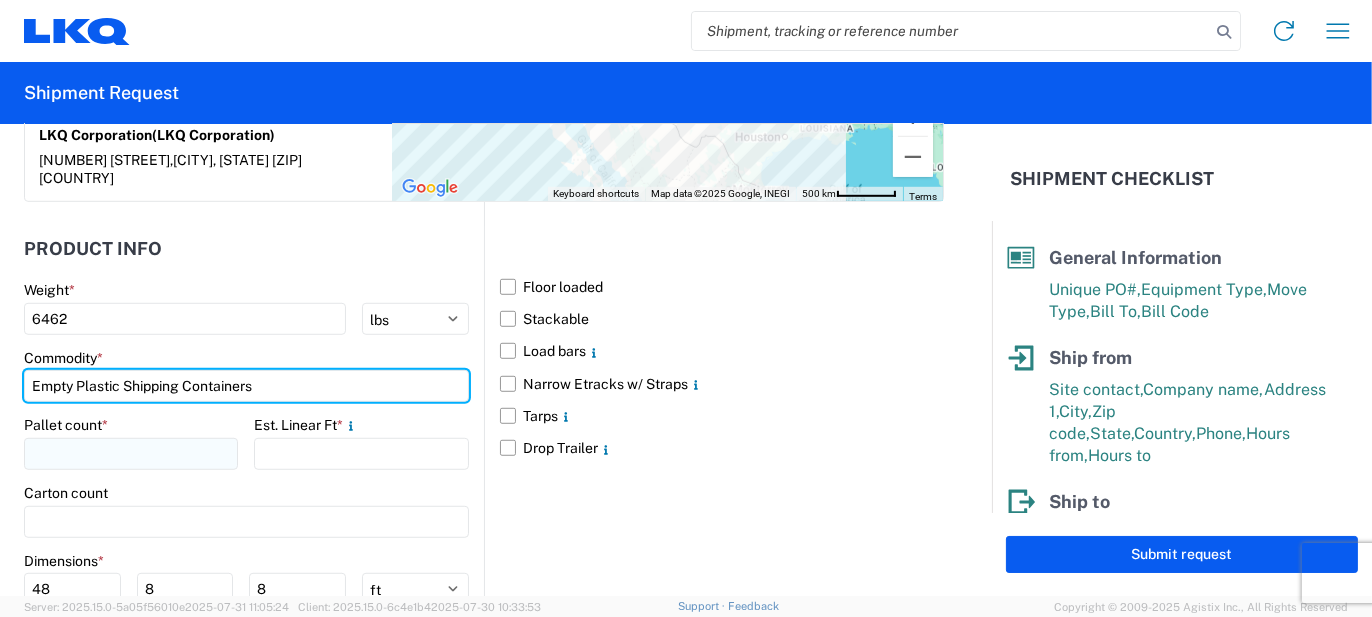 type on "Empty Plastic Shipping Containers" 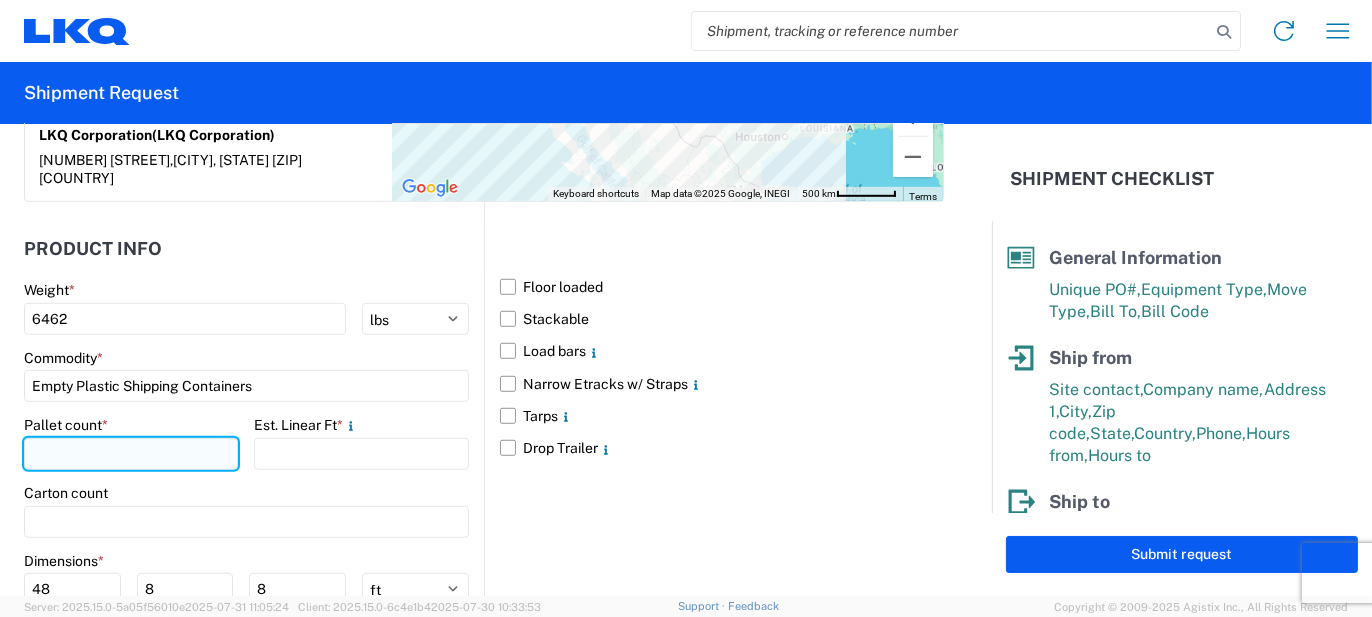 click 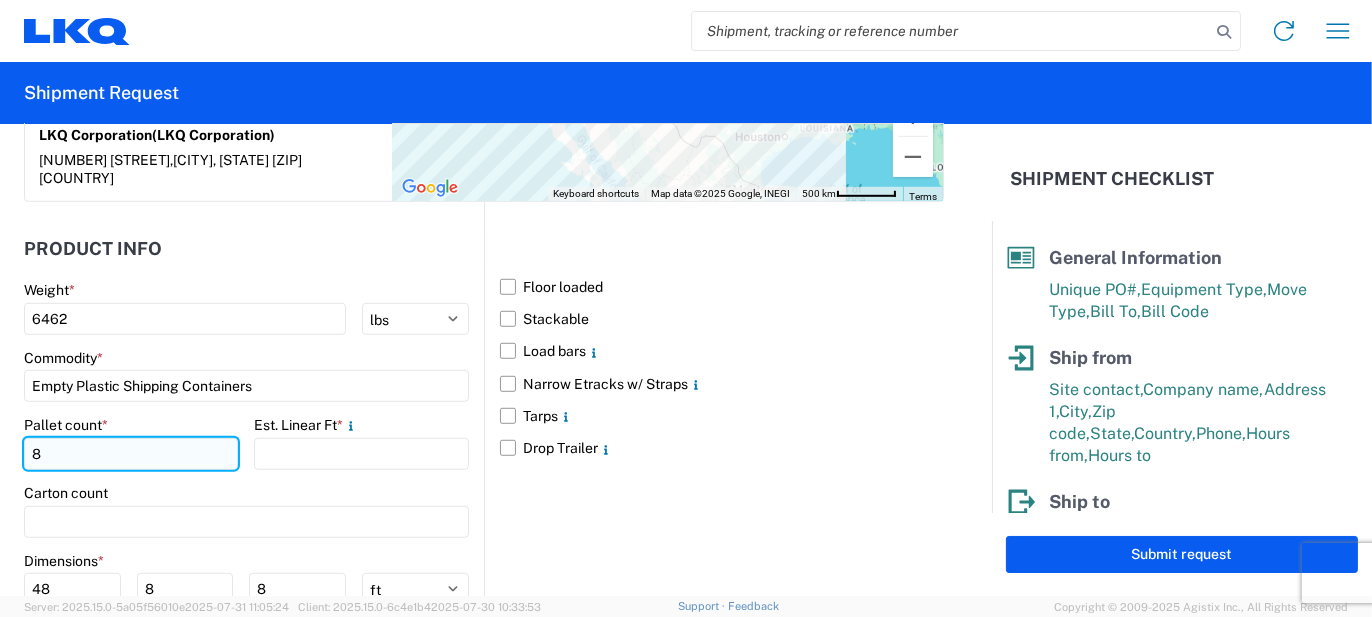 type on "8" 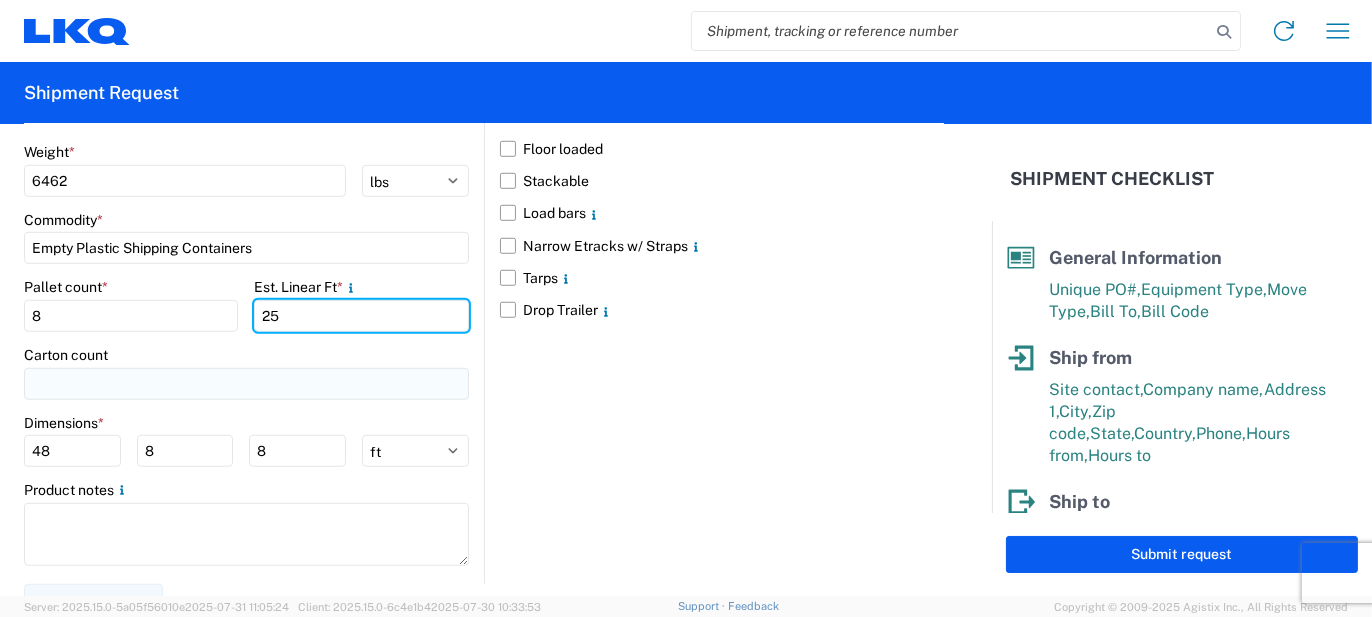 scroll, scrollTop: 1940, scrollLeft: 0, axis: vertical 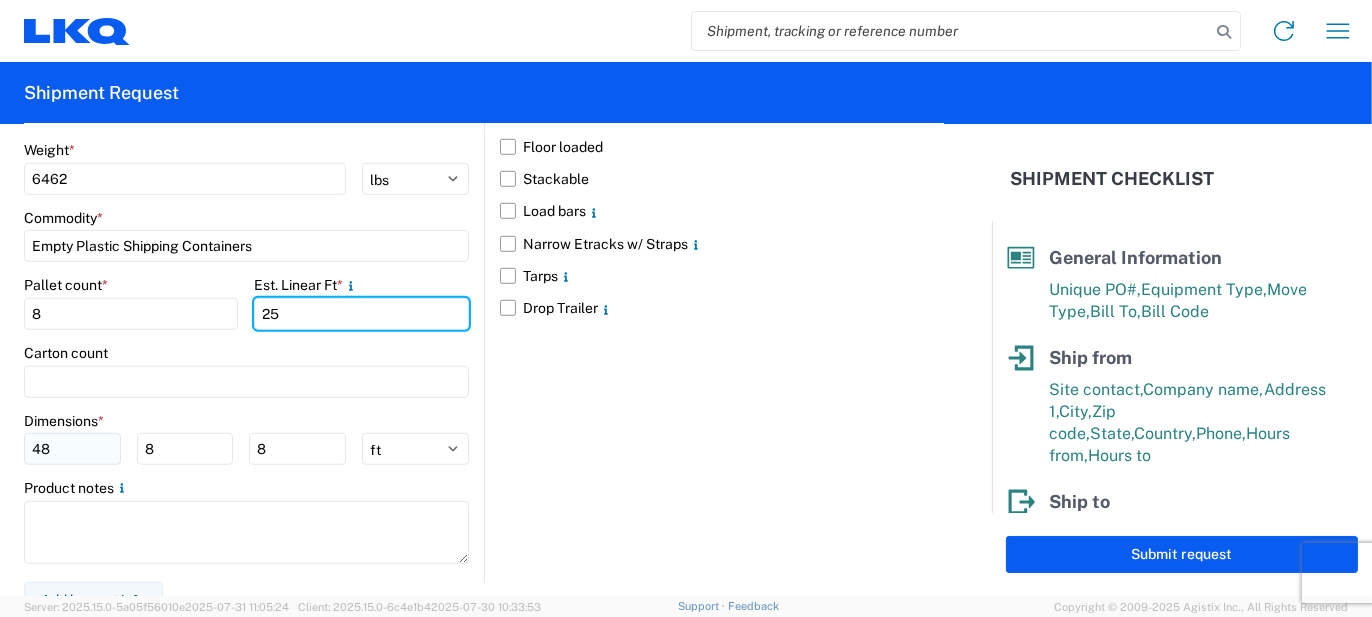 type on "25" 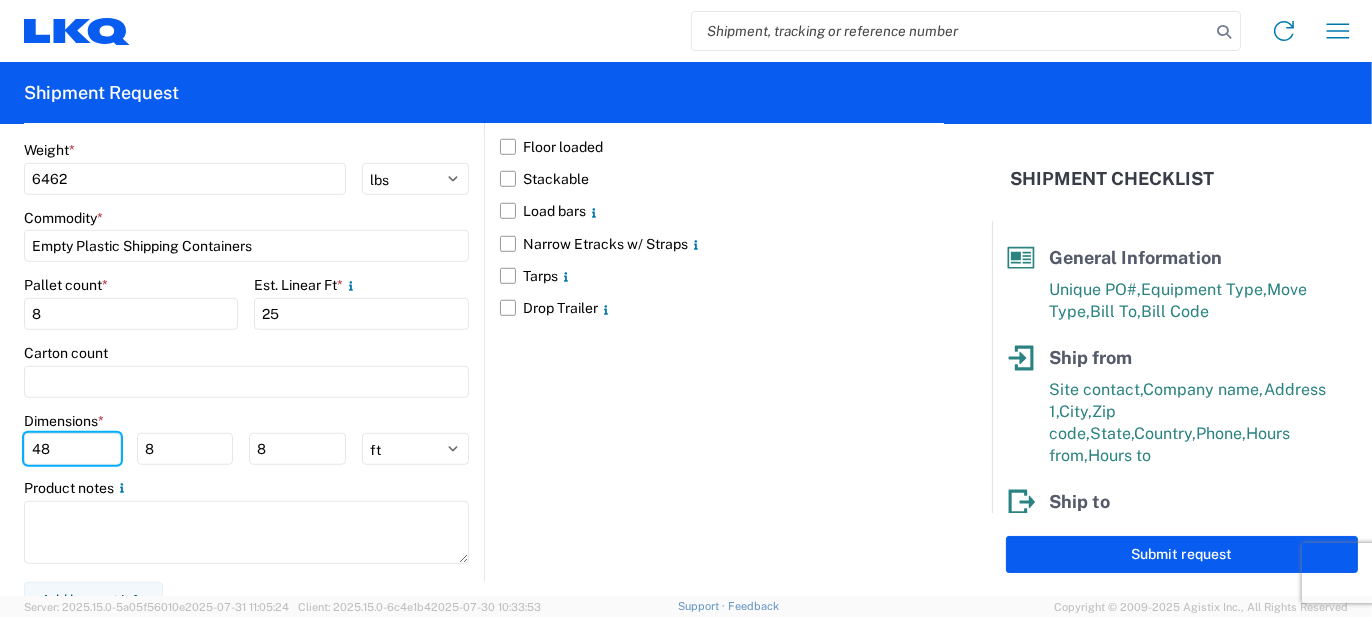 drag, startPoint x: 72, startPoint y: 429, endPoint x: 0, endPoint y: 399, distance: 78 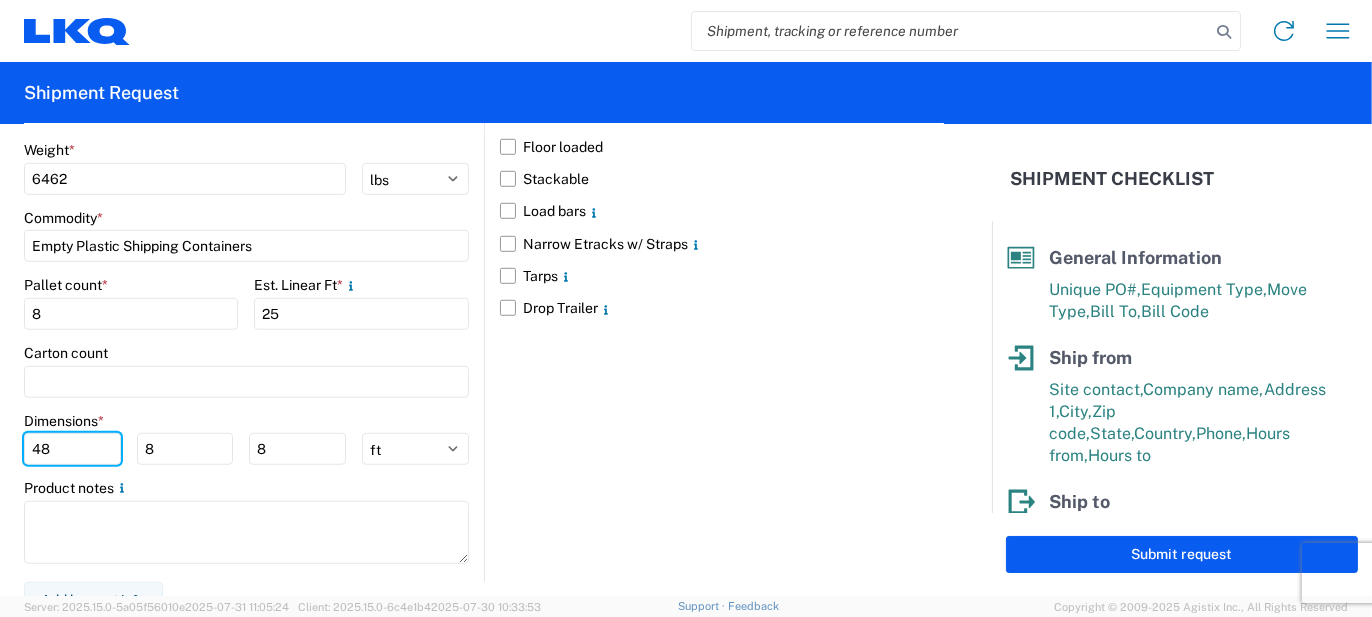click on "General Information   Template   PO#  [NUMBER]-[NUMBER]  Equipment Type  * Select 53’ Dry Van Flatbed Dropdeck (van) Lowboy (flatbed) Rail  Move Type  * Select Full Partial TL  Bill To  * [NUMBER] - North American ATK Corporation  Bill Code  * [NUMBER] - [NUMBER] Freight In - Parts, [NUMBER] - [NUMBER] Freight In - Cores, [NUMBER] - [NUMBER] Freight In - Returns  Ship from   Location   Site contact  * [FIRST] [LAST]  Company  * Endural  Address 1  * [NUMBER] [STREET]  Address 2   City  * [CITY]  Zip  *
[ZIP]  State  * Select Alabama Alaska Arizona Arkansas Armed Forces Americas Armed Forces Europe Armed Forces Pacific California Colorado Connecticut Delaware District of Columbia Florida Georgia Hawaii Idaho Illinois Indiana Iowa Kansas Kentucky Louisiana Maine Maryland Massachusetts Michigan Minnesota Mississippi Missouri Montana Nebraska Nevada New Hampshire New Jersey New Mexico New York North Carolina North Dakota Ohio Oklahoma Oregon Palau Pennsylvania Puerto Rico Rhode Island Texas" 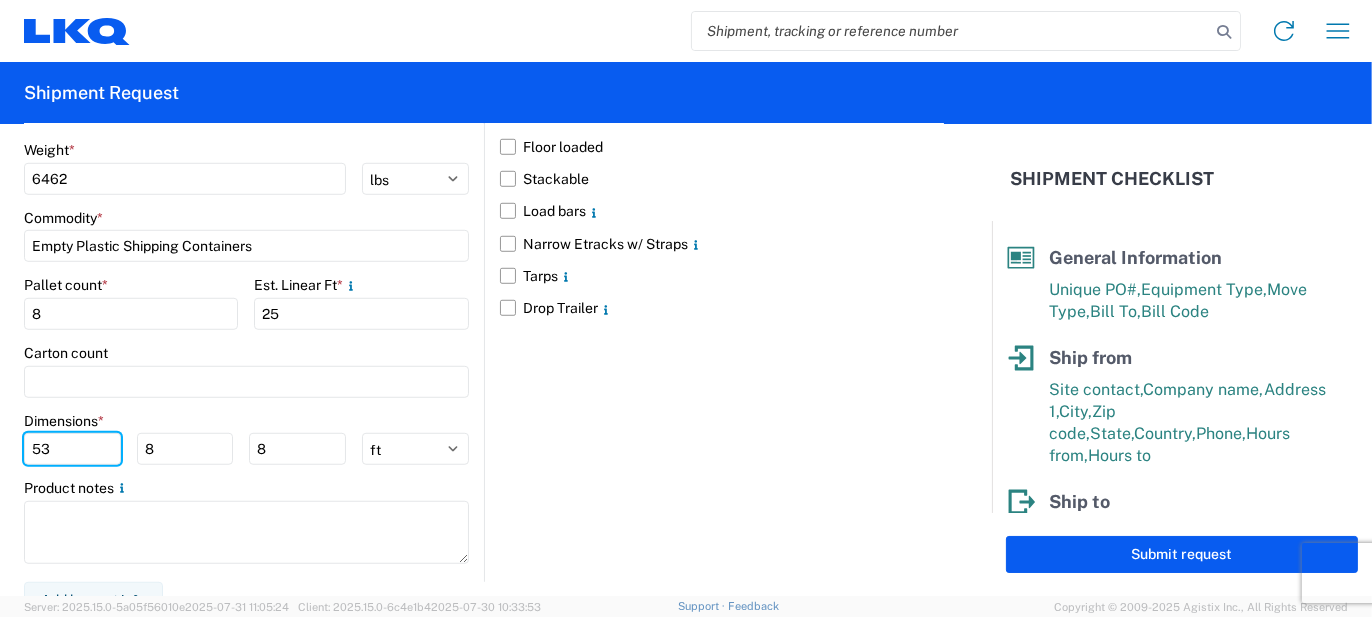 type on "53" 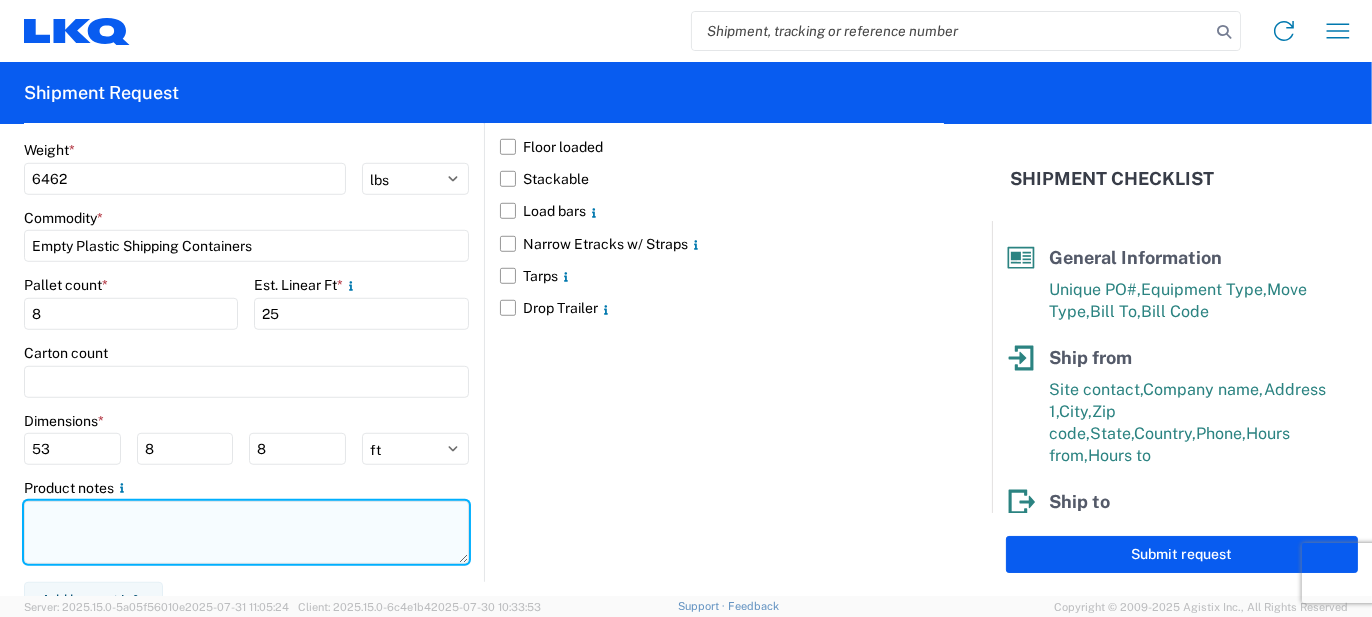 click 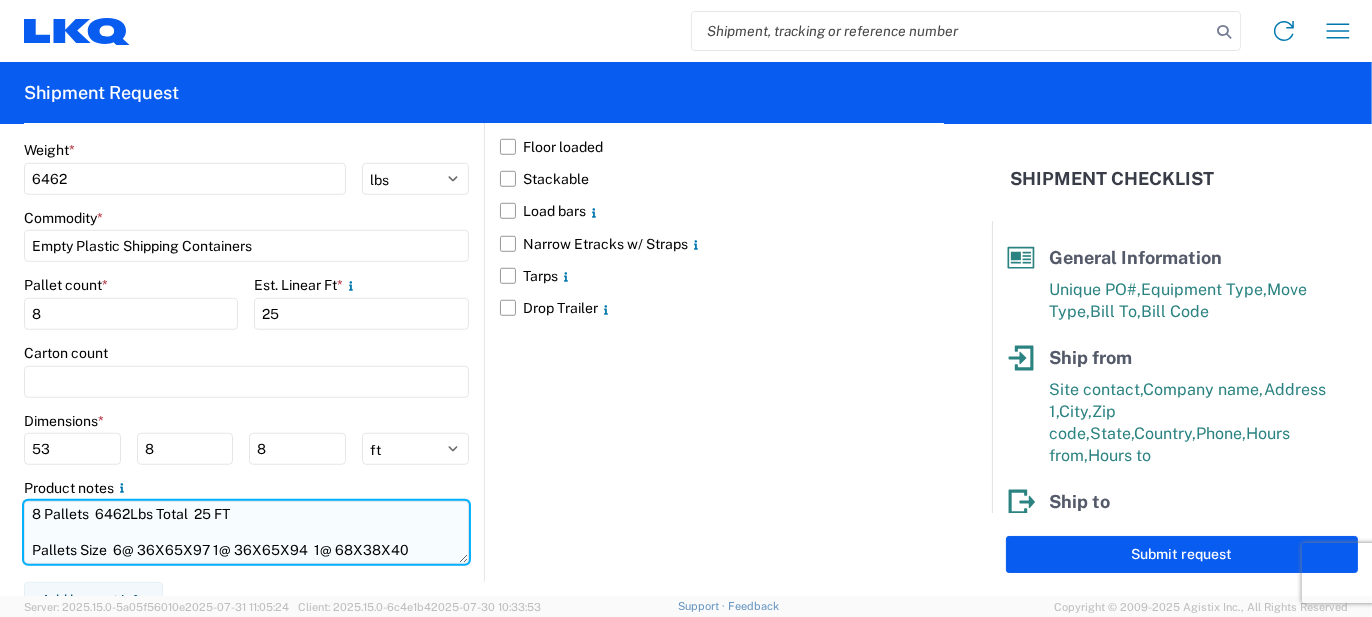 scroll, scrollTop: 14, scrollLeft: 0, axis: vertical 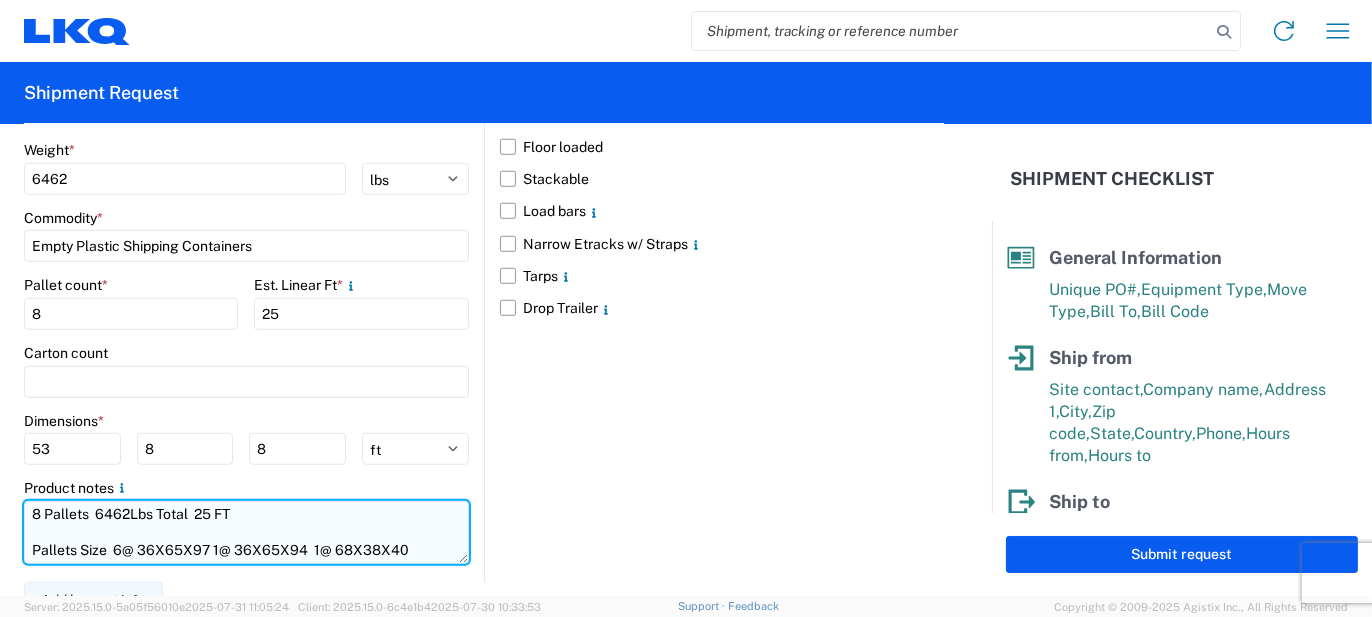 click on "8 Pallets  6462Lbs Total  25 FT
Pallets Size  6@ 36X65X97 1@ 36X65X94  1@ 68X38X40" 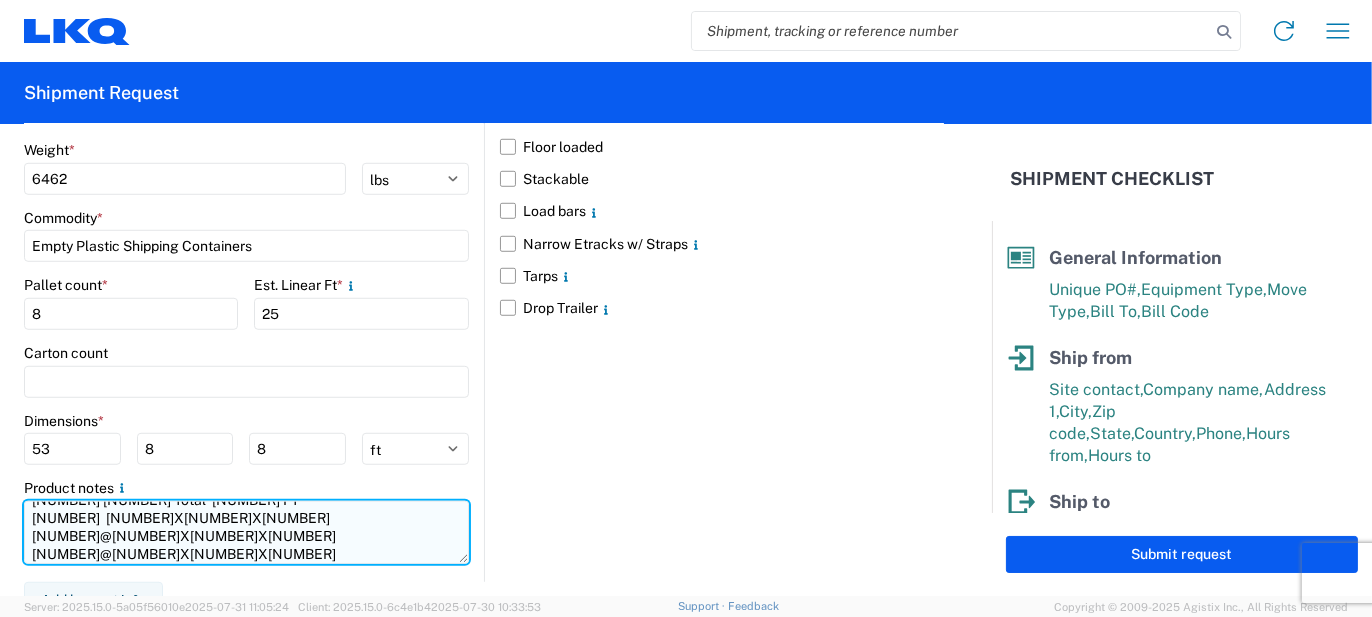 scroll, scrollTop: 0, scrollLeft: 0, axis: both 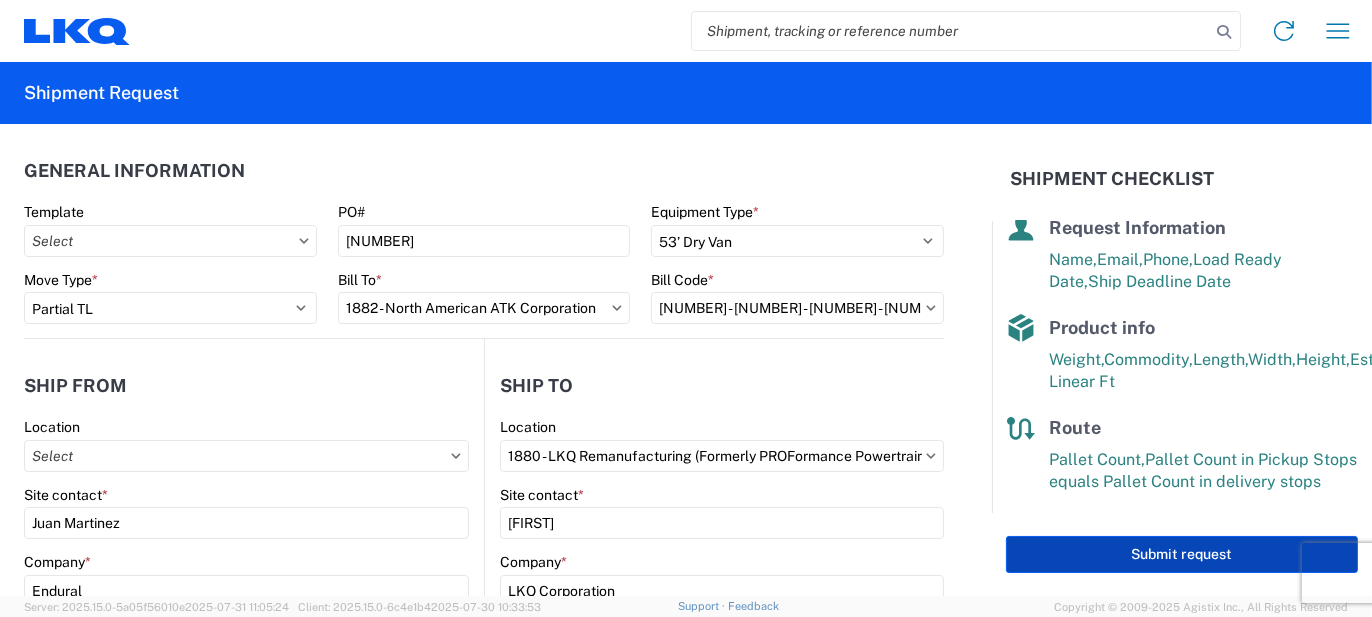 type on "[NUMBER] [NUMBER] Total  [NUMBER] FT
[NUMBER]  [NUMBER]X[NUMBER]X[NUMBER] [NUMBER]@[NUMBER]X[NUMBER]X[NUMBER]  [NUMBER]@[NUMBER]X[NUMBER]X[NUMBER]" 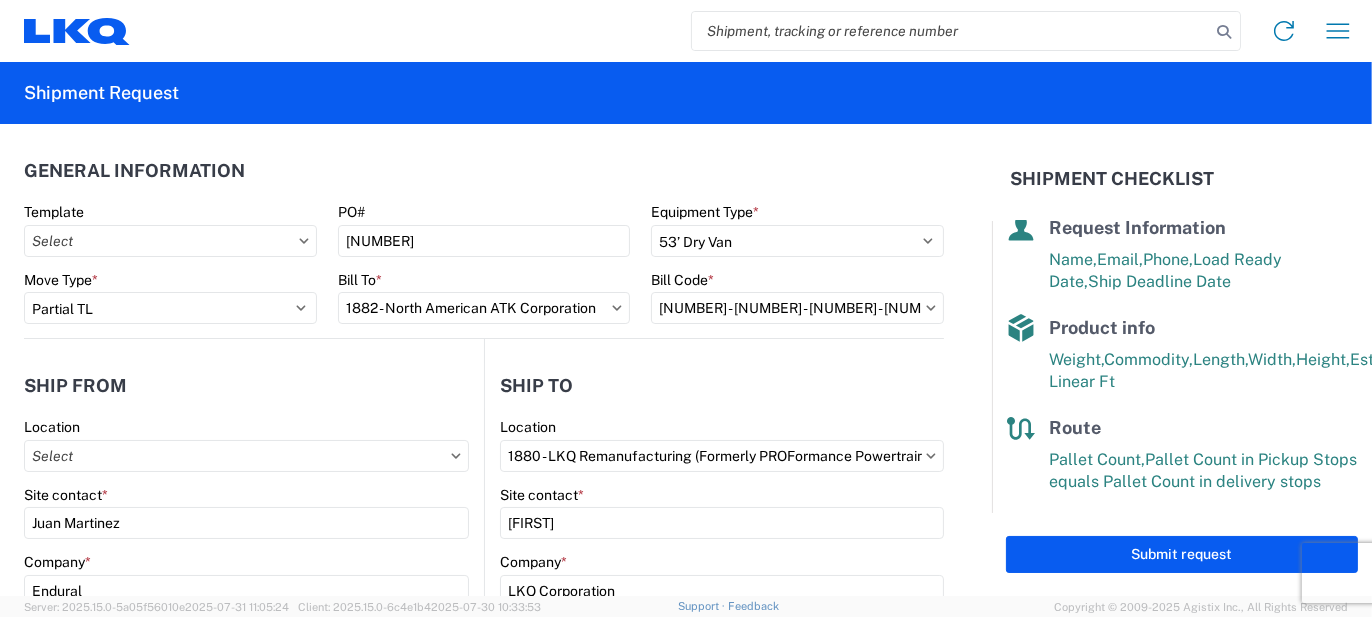 select on "US" 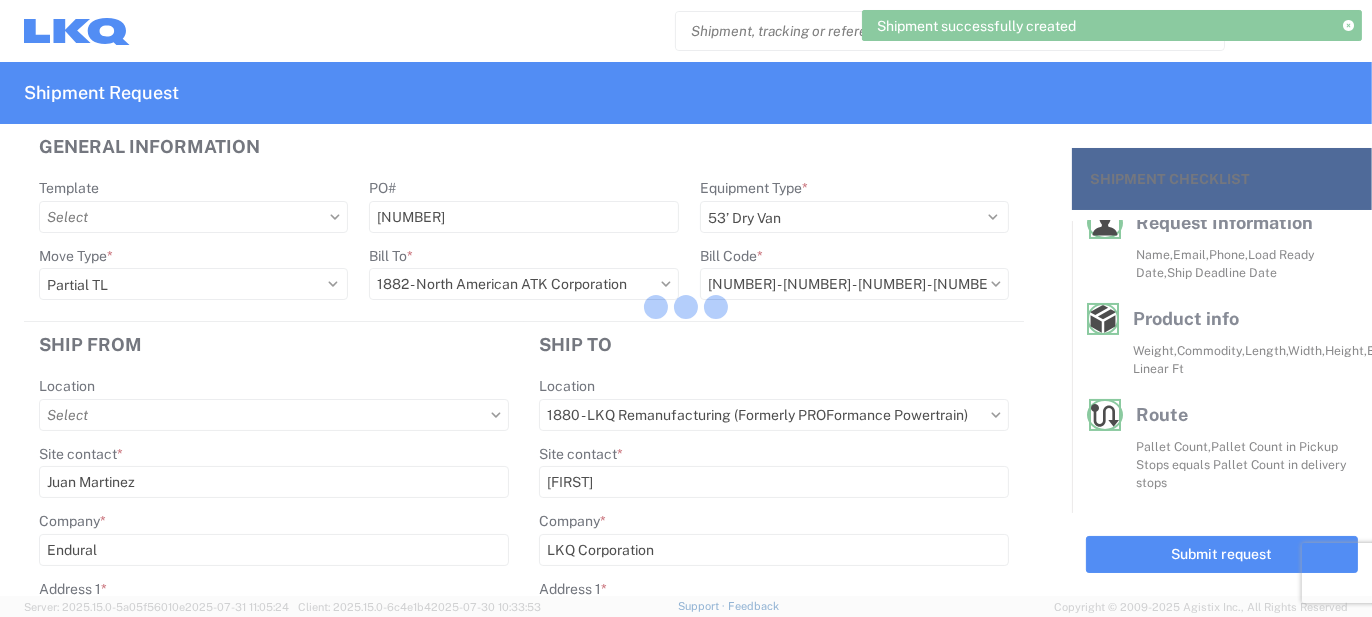 scroll, scrollTop: 340, scrollLeft: 0, axis: vertical 